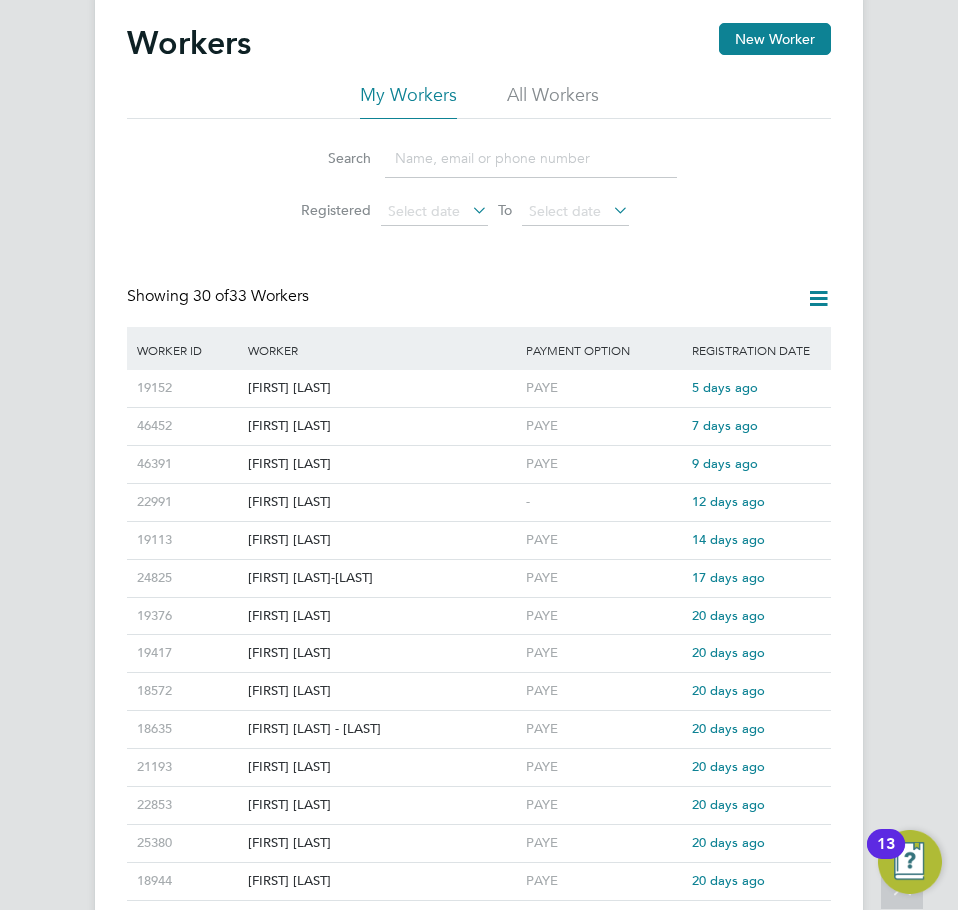 scroll, scrollTop: 0, scrollLeft: 0, axis: both 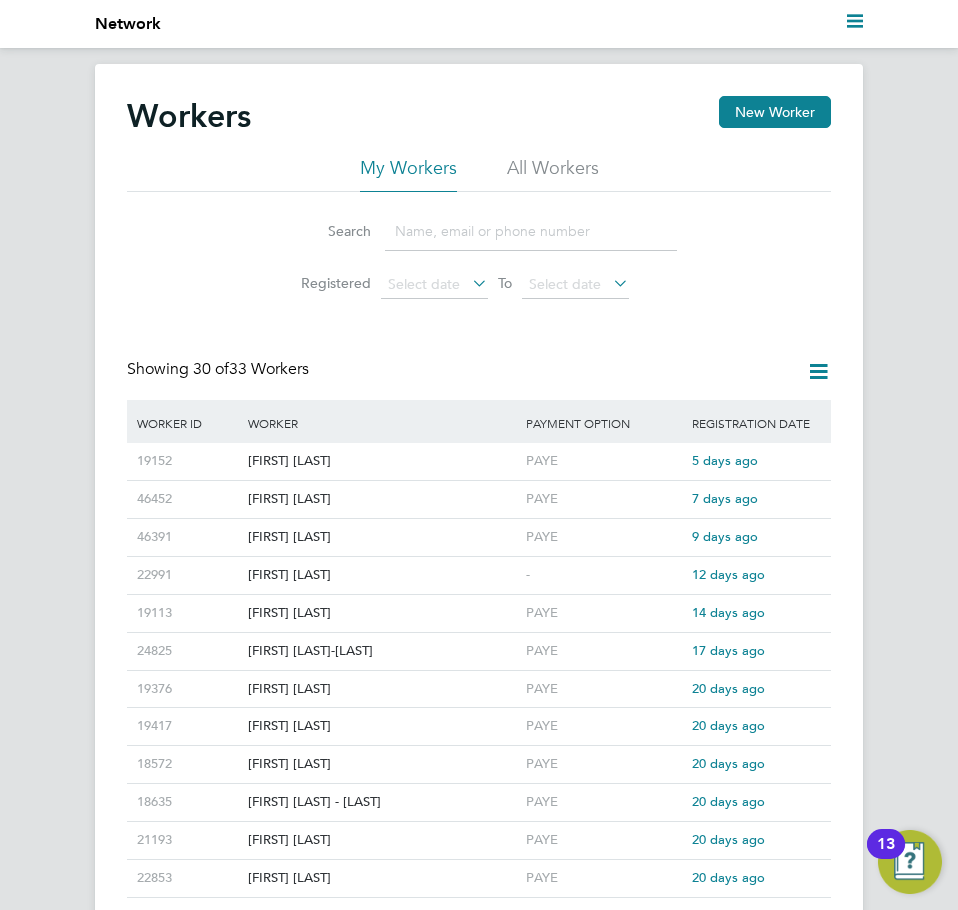 click on "My Workers All Workers" 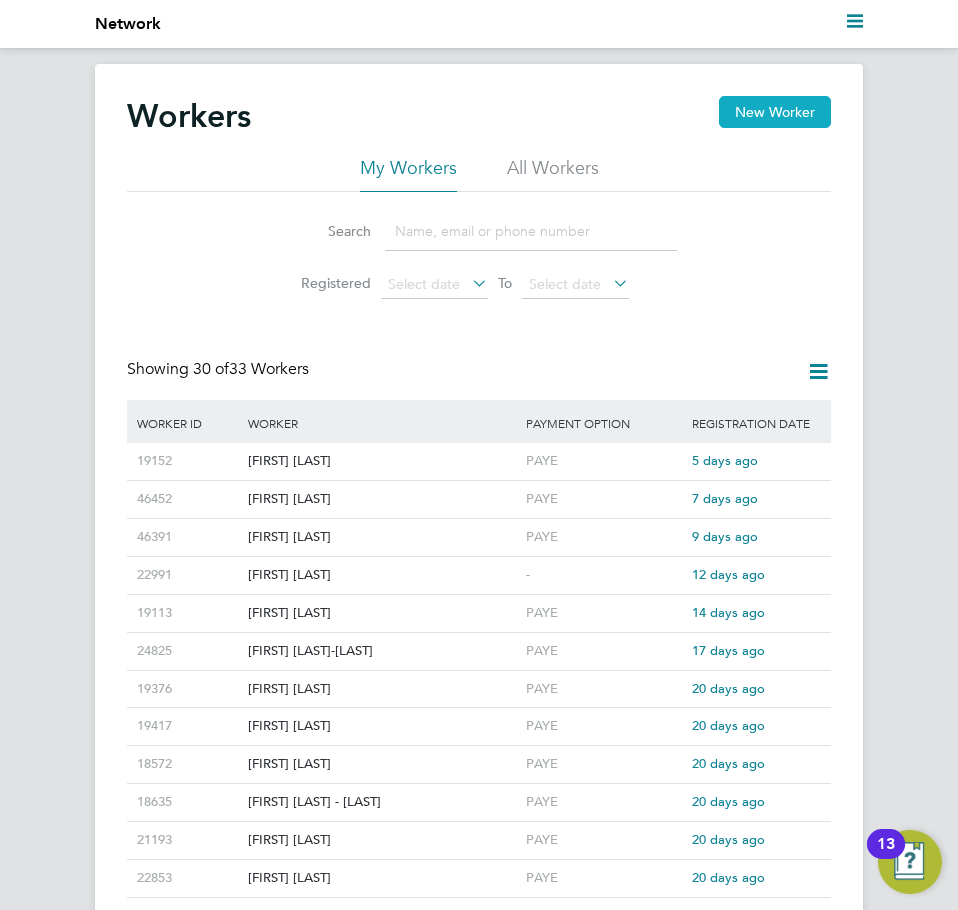 click on "New Worker" 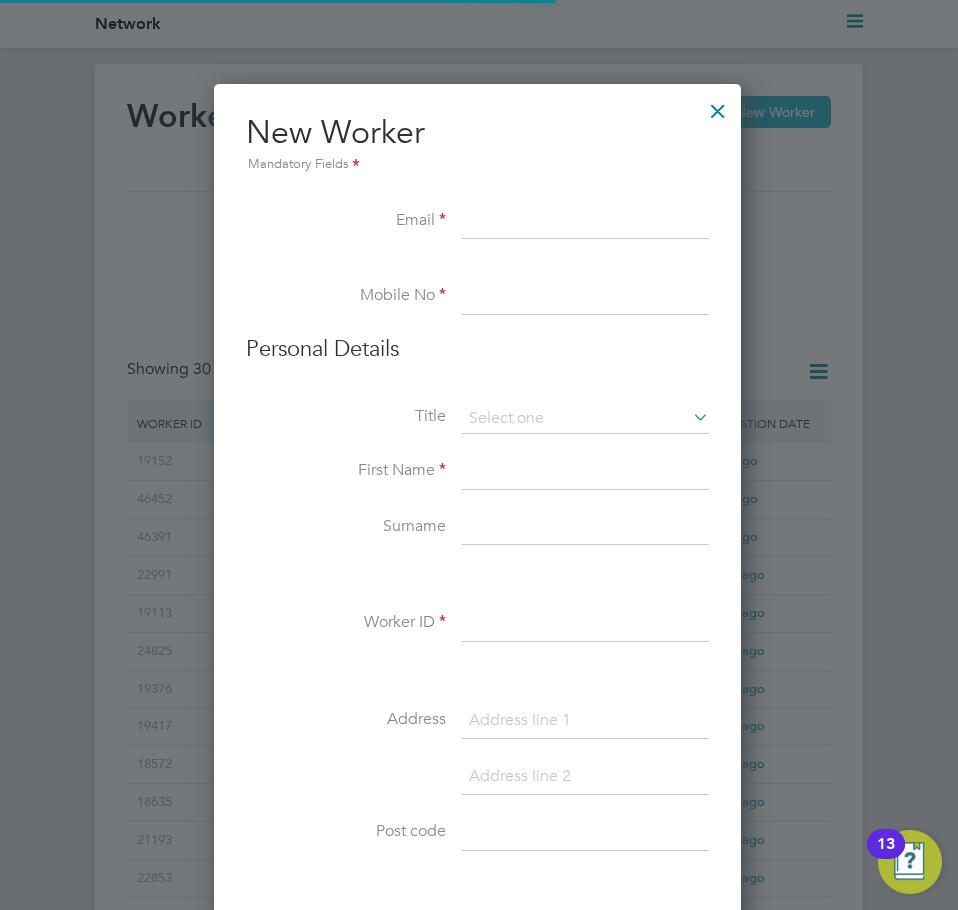 scroll, scrollTop: 10, scrollLeft: 10, axis: both 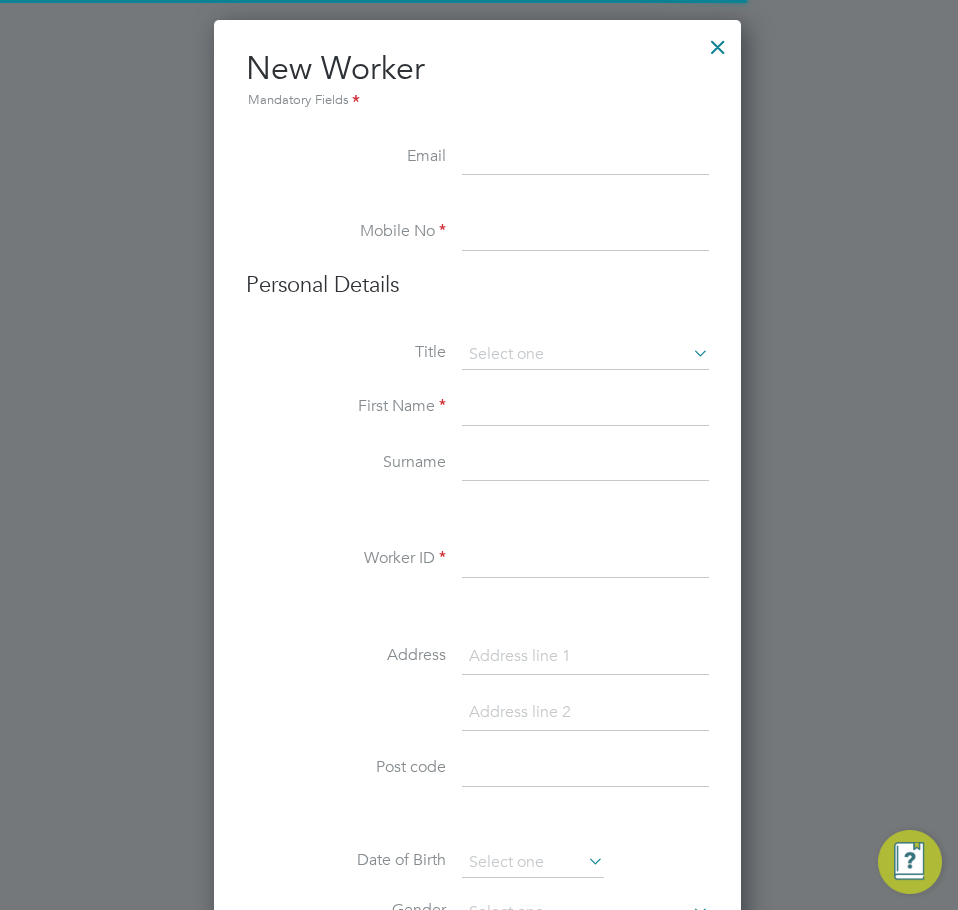 type on "jamiegoodhew@teamresourcing.co.uk" 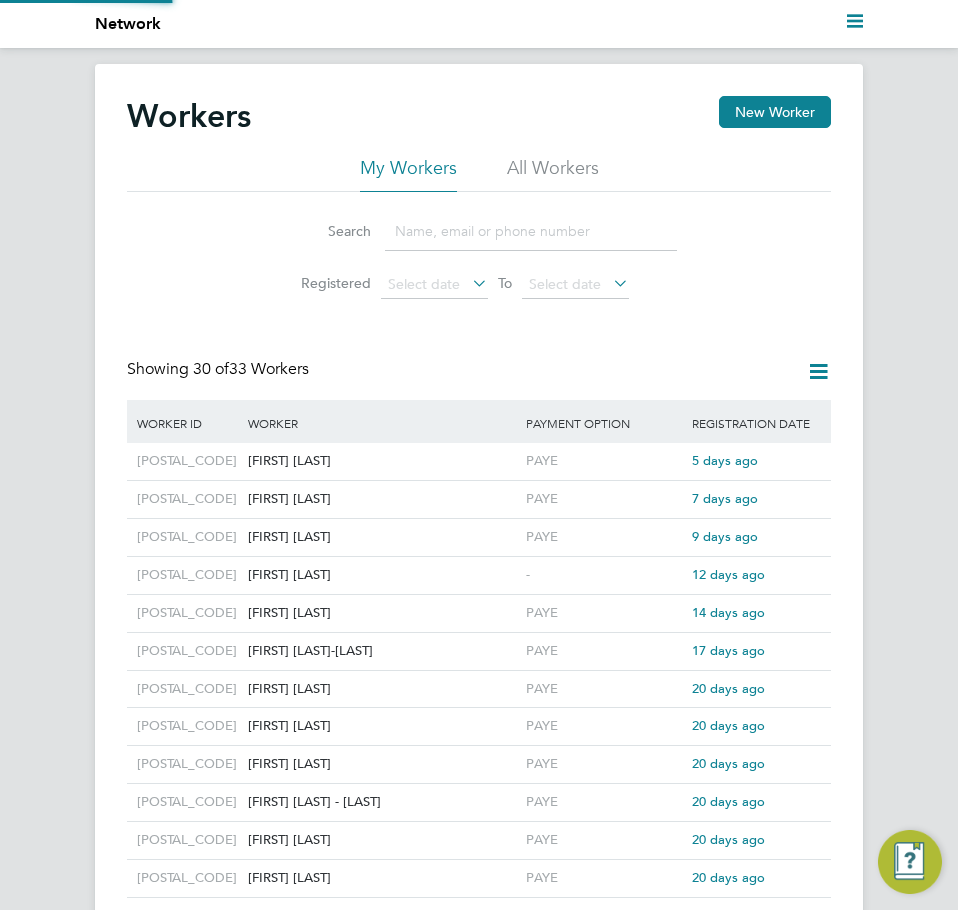 scroll, scrollTop: 0, scrollLeft: 0, axis: both 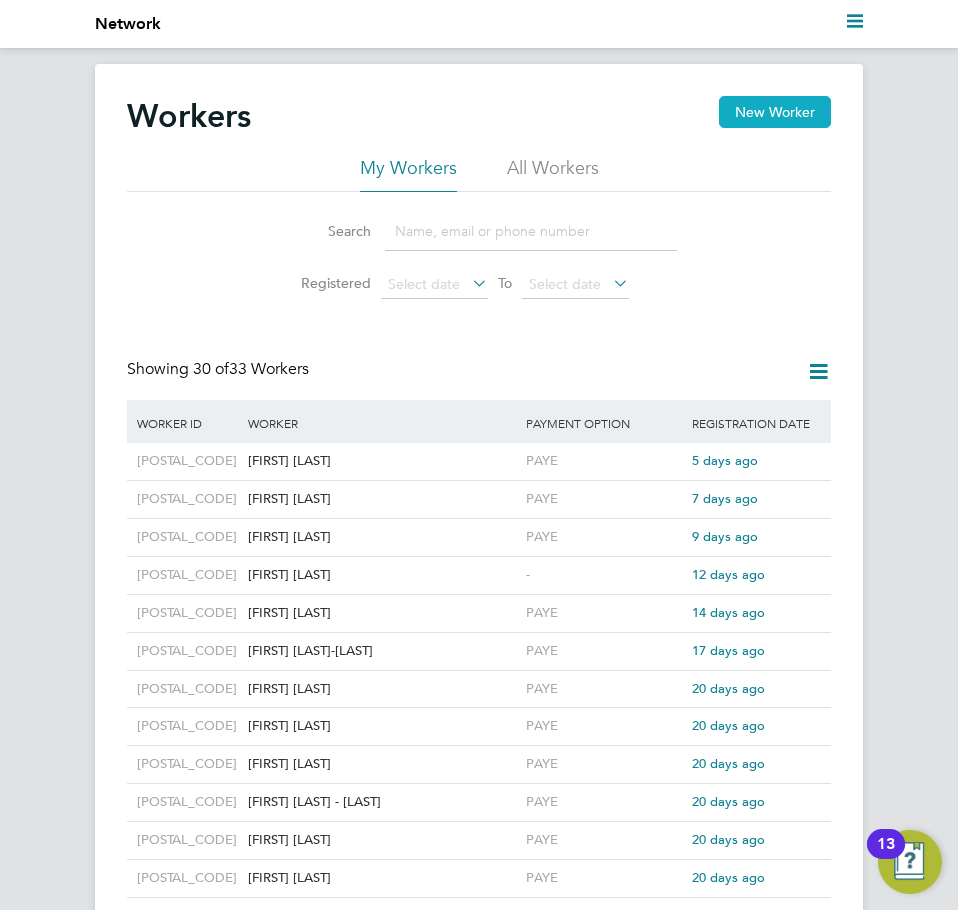 click on "New Worker" 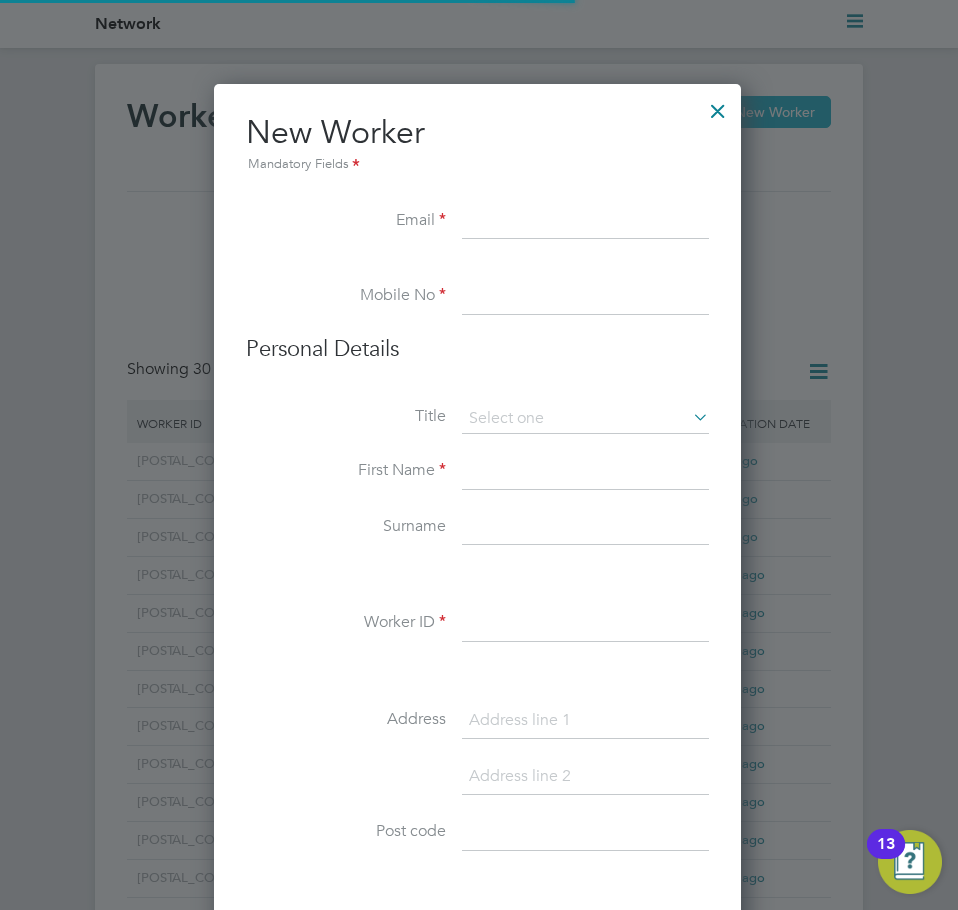scroll, scrollTop: 10, scrollLeft: 10, axis: both 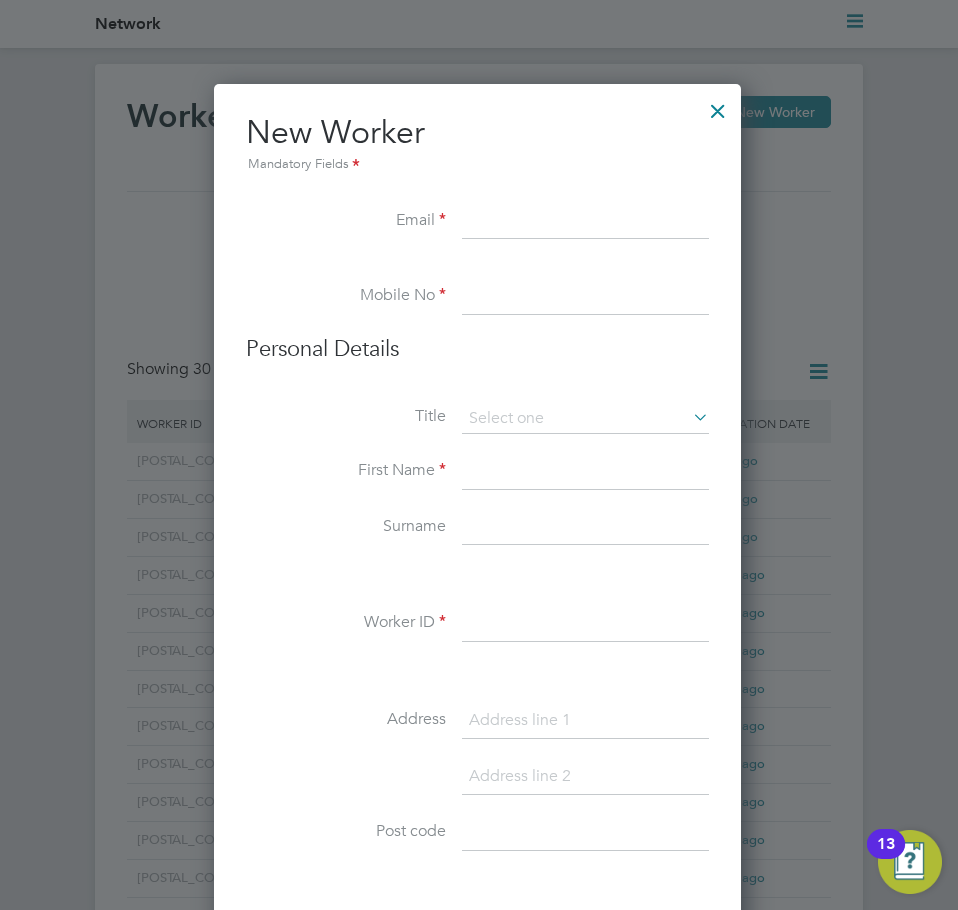 click at bounding box center [585, 222] 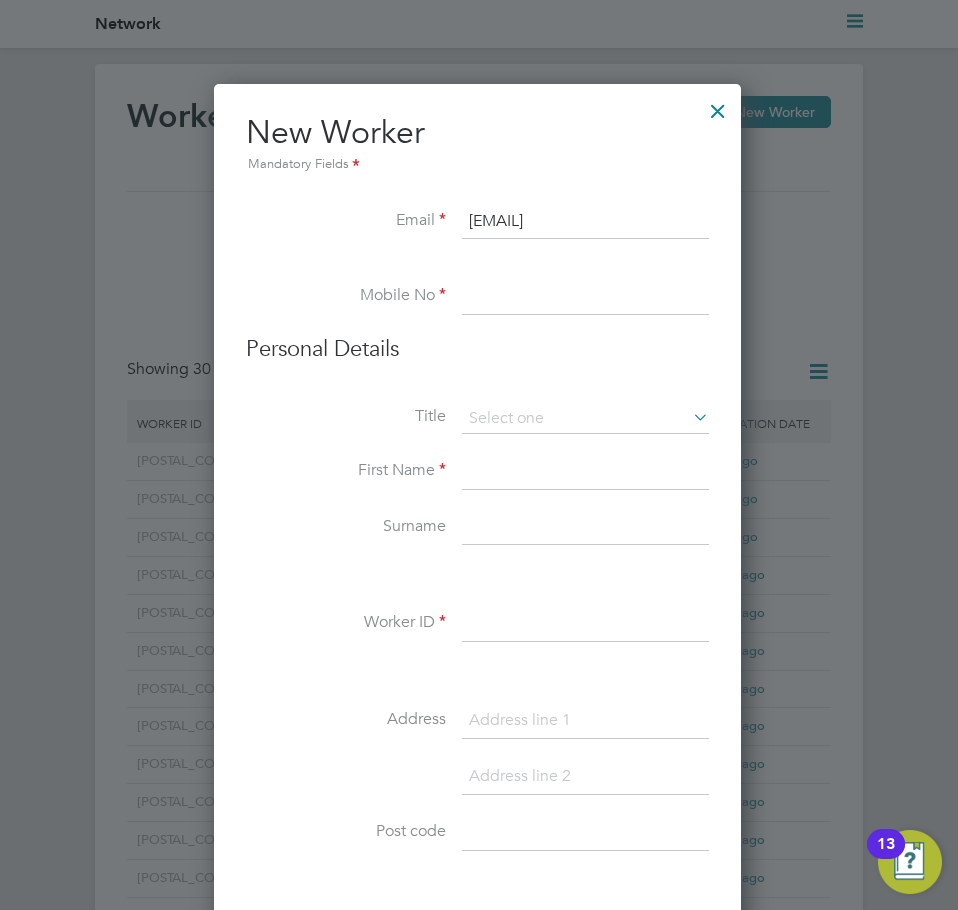 type on "[EMAIL]" 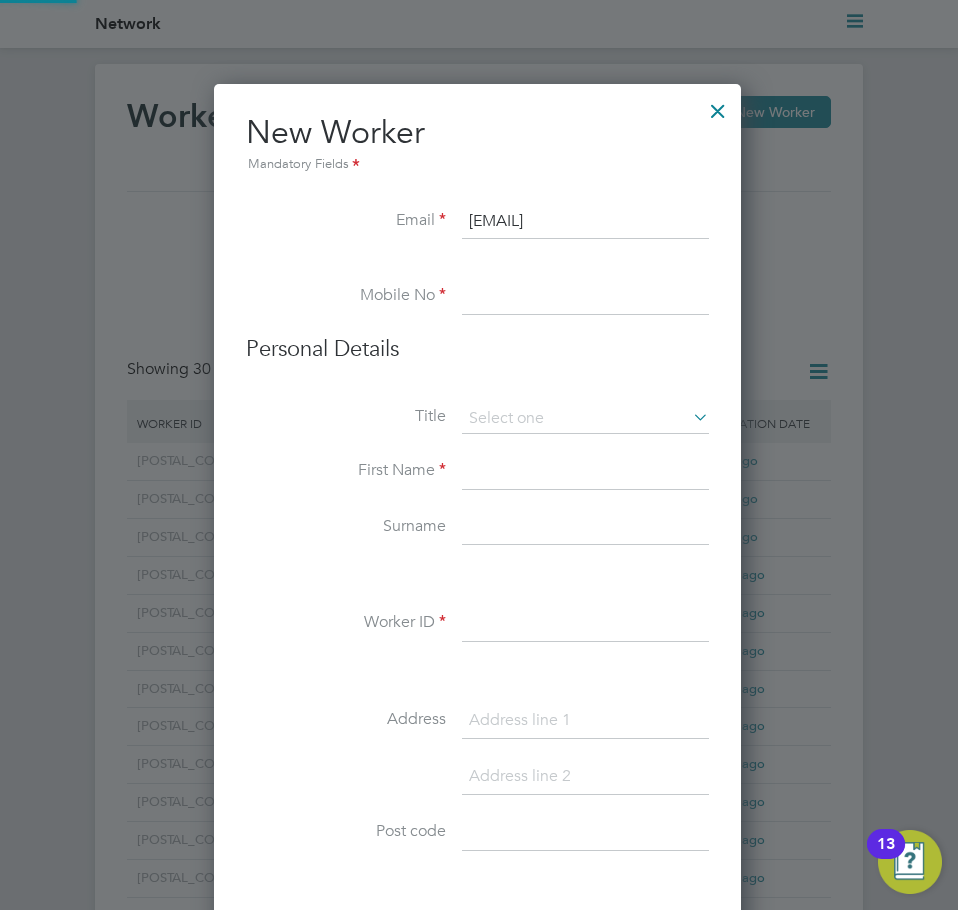 paste on "[PHONE]" 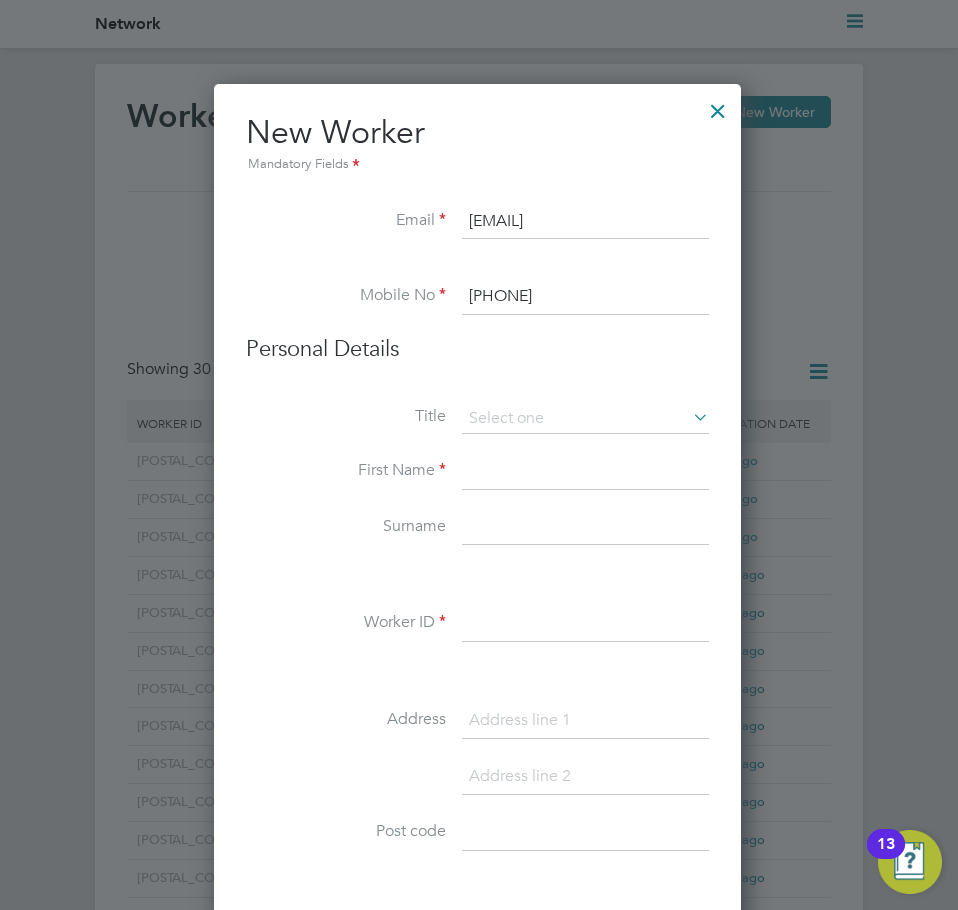 type on "[PHONE]" 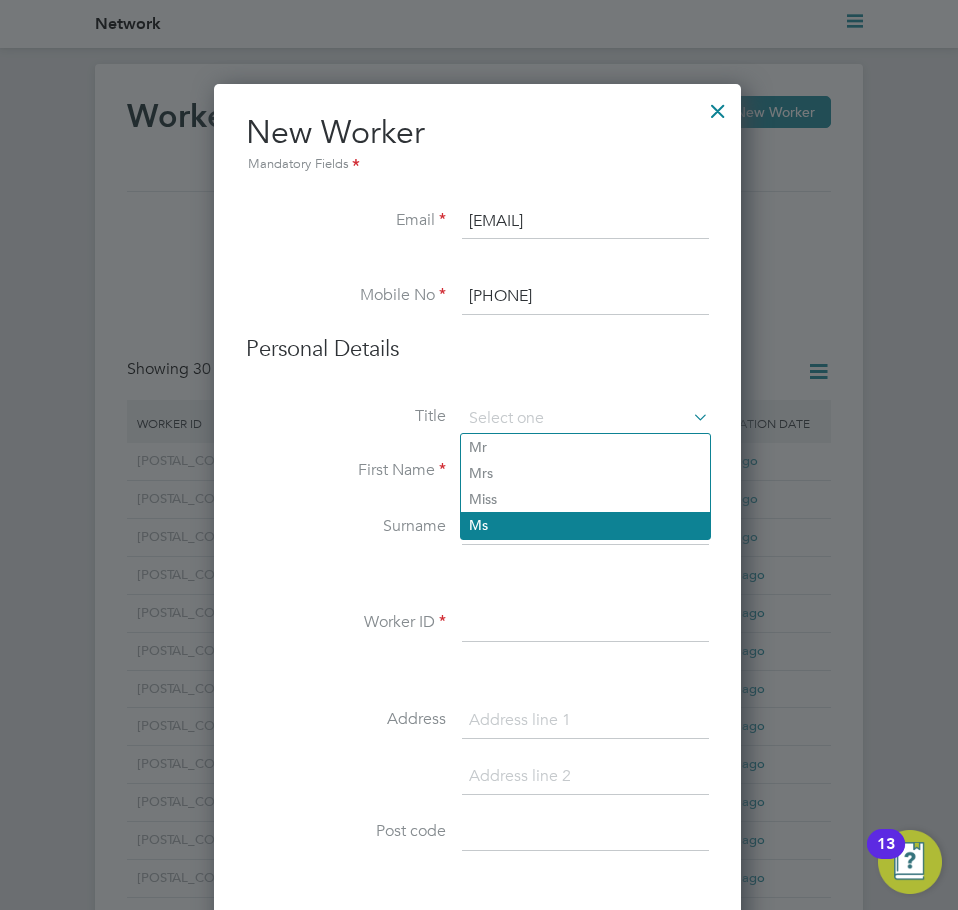 click on "Ms" 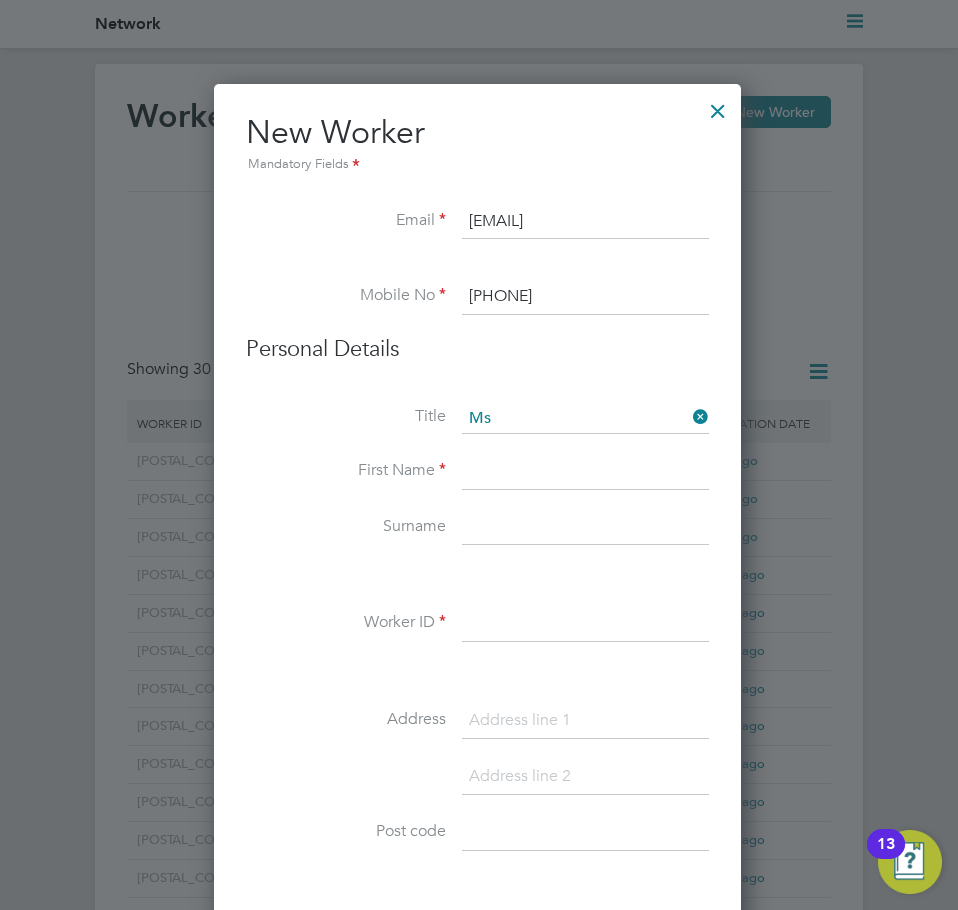 click at bounding box center (585, 472) 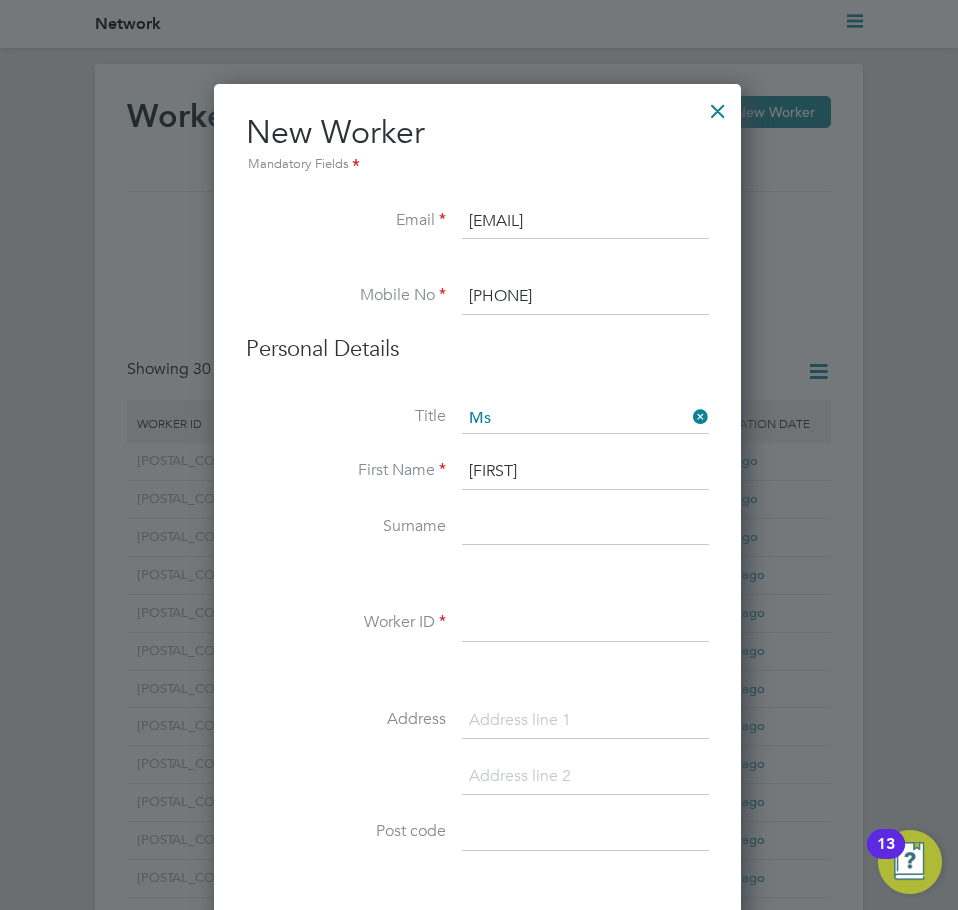 type on "[FIRST]" 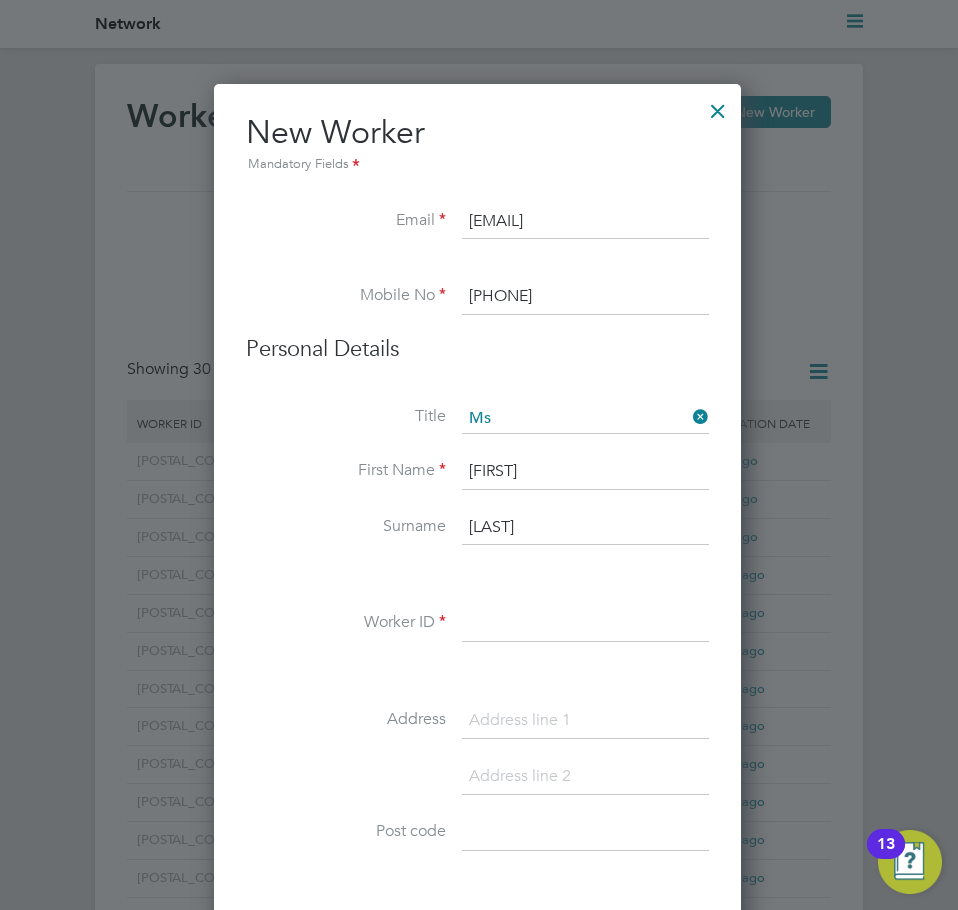 type on "d" 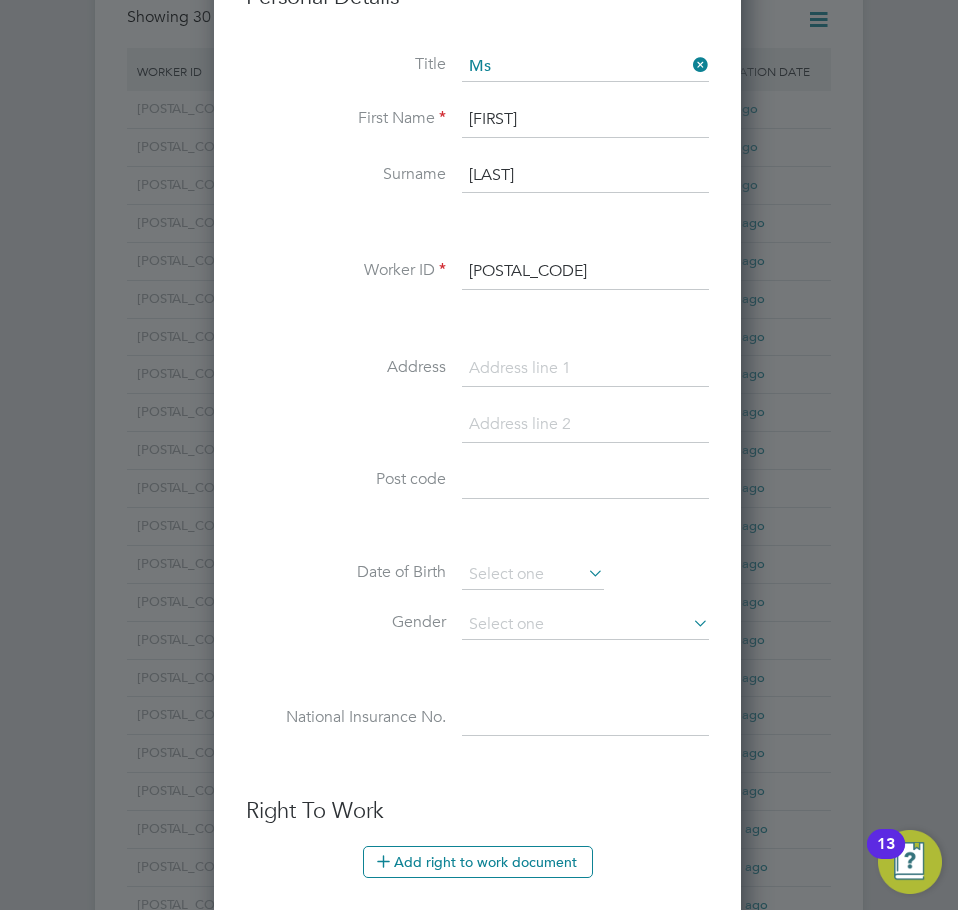 scroll, scrollTop: 400, scrollLeft: 0, axis: vertical 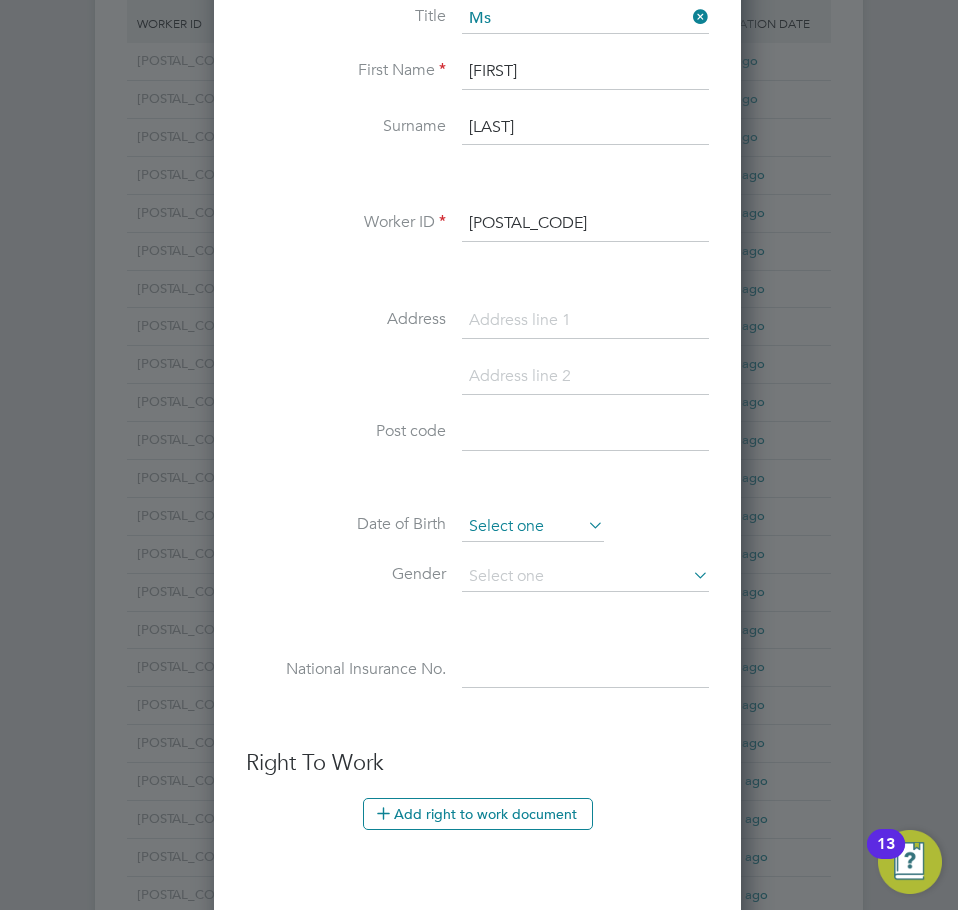 type on "[POSTAL_CODE]" 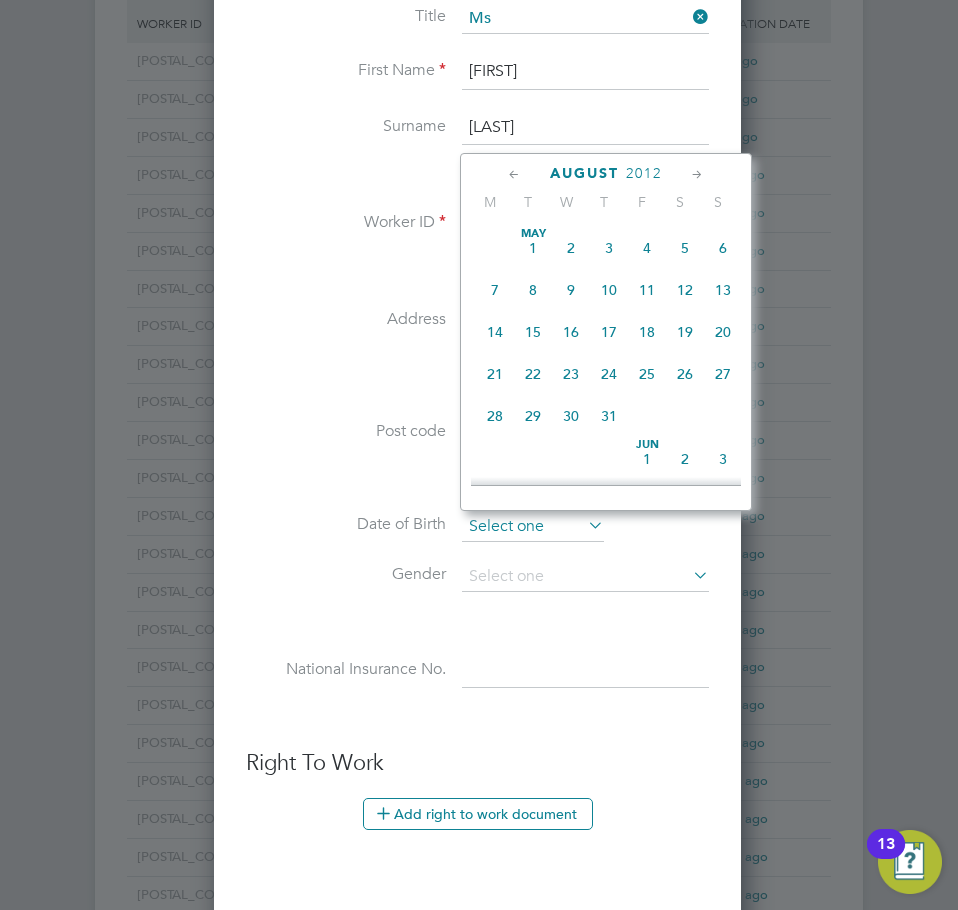 scroll, scrollTop: 649, scrollLeft: 0, axis: vertical 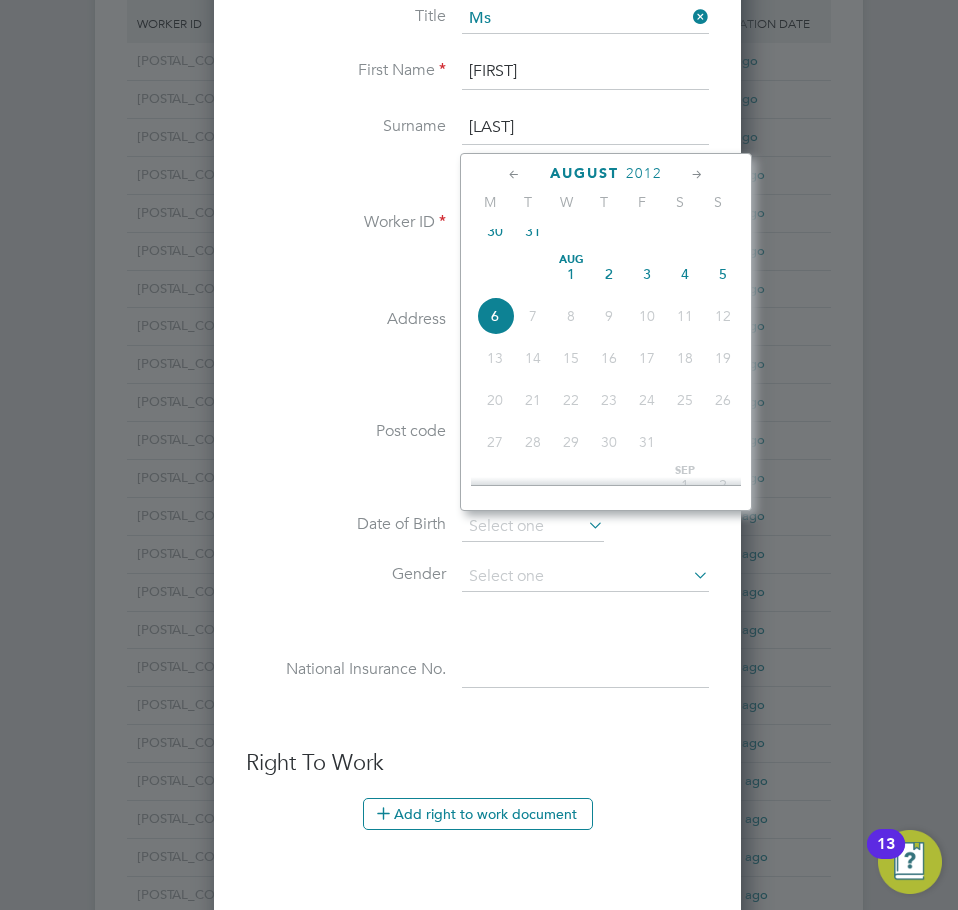 click on "2012" 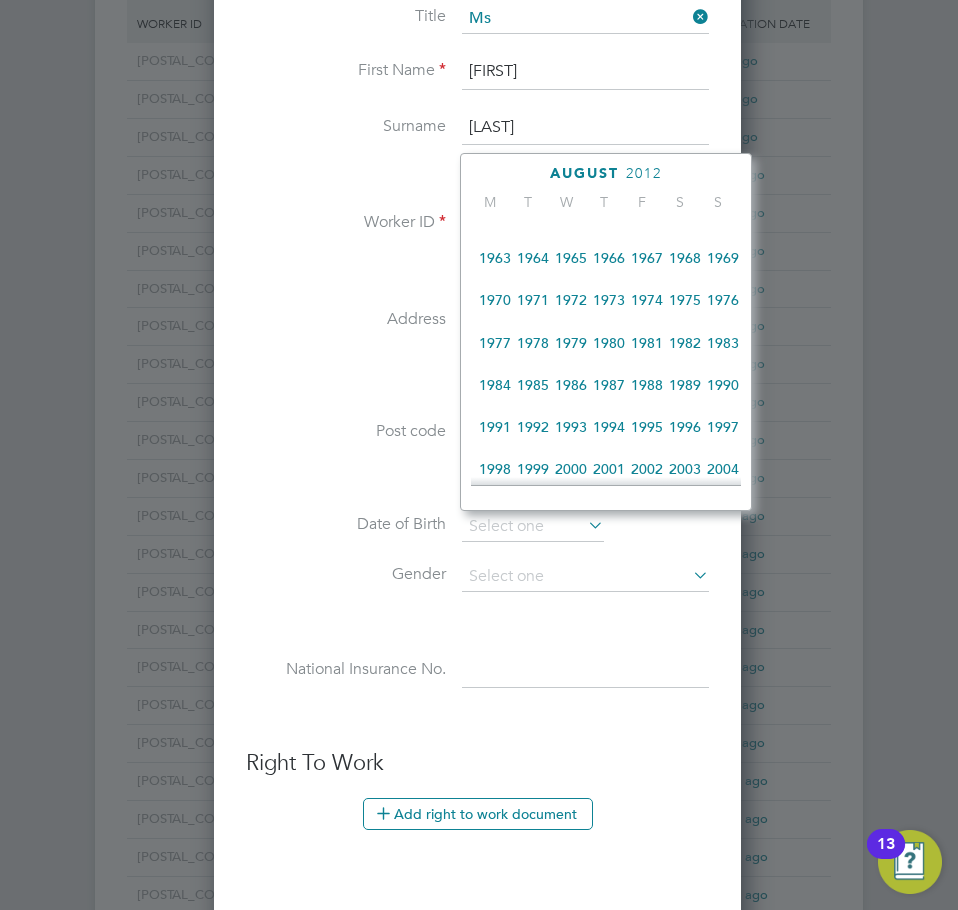 scroll, scrollTop: 562, scrollLeft: 0, axis: vertical 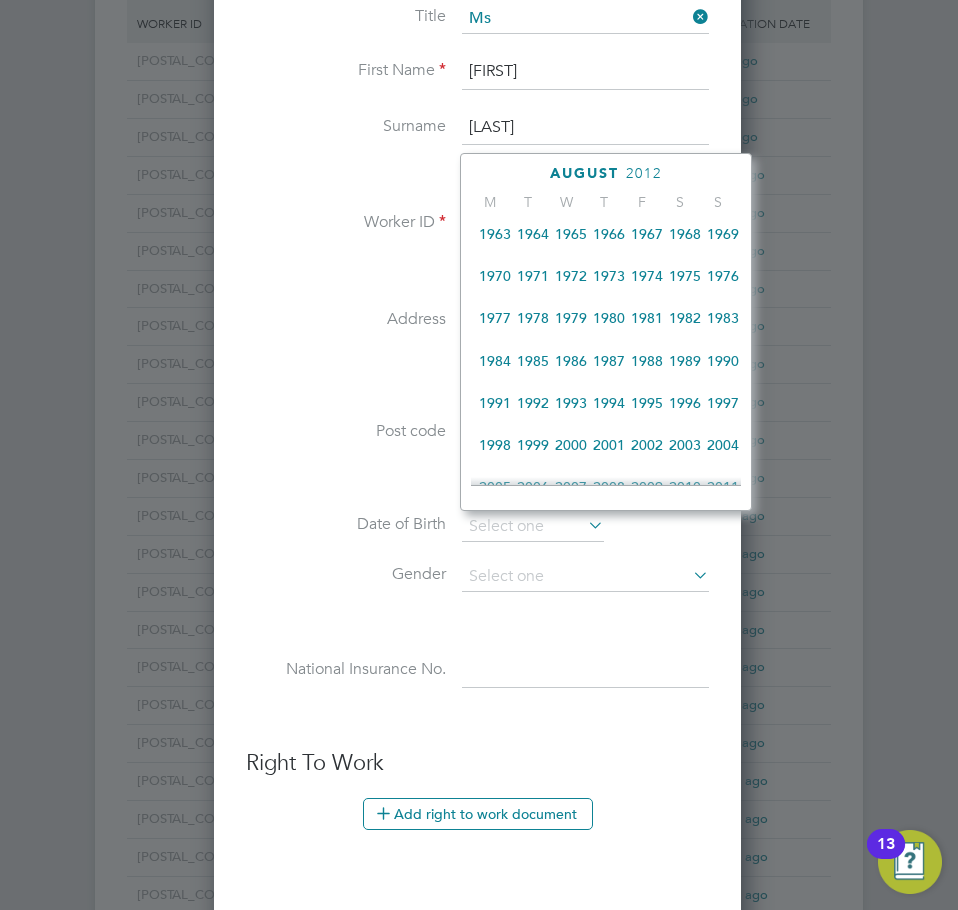 click on "1976" 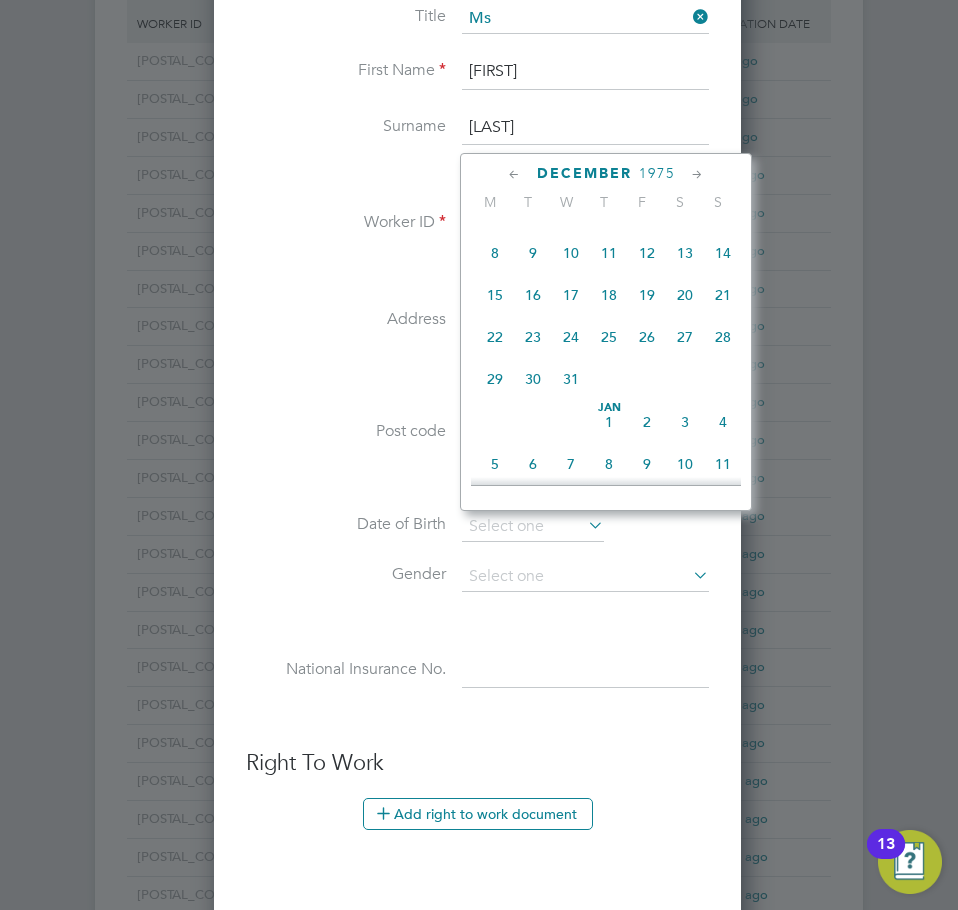 scroll, scrollTop: 348, scrollLeft: 0, axis: vertical 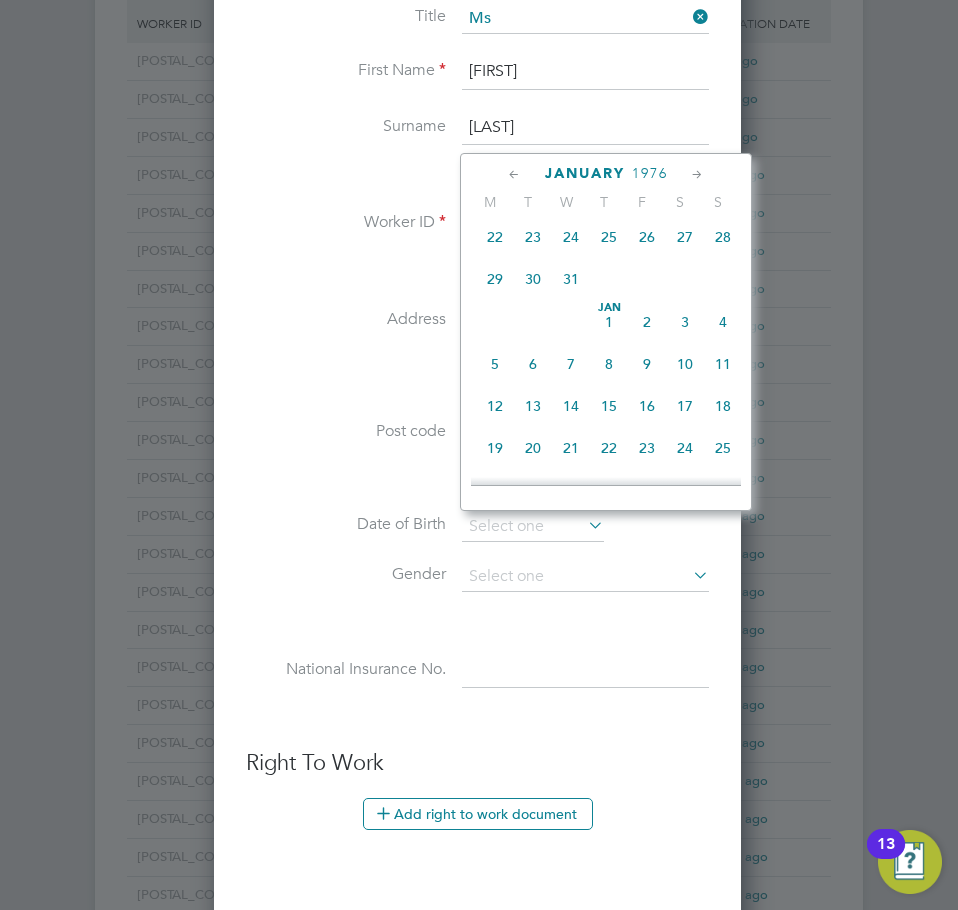 click on "21" 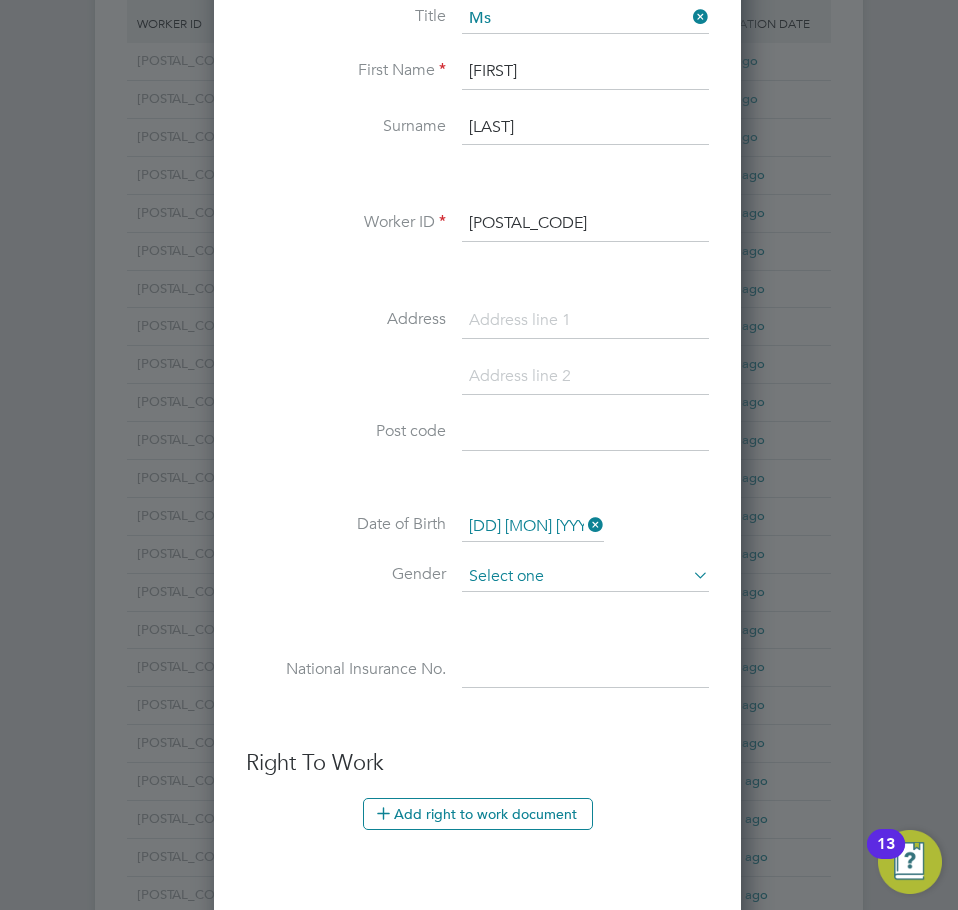 click at bounding box center (585, 577) 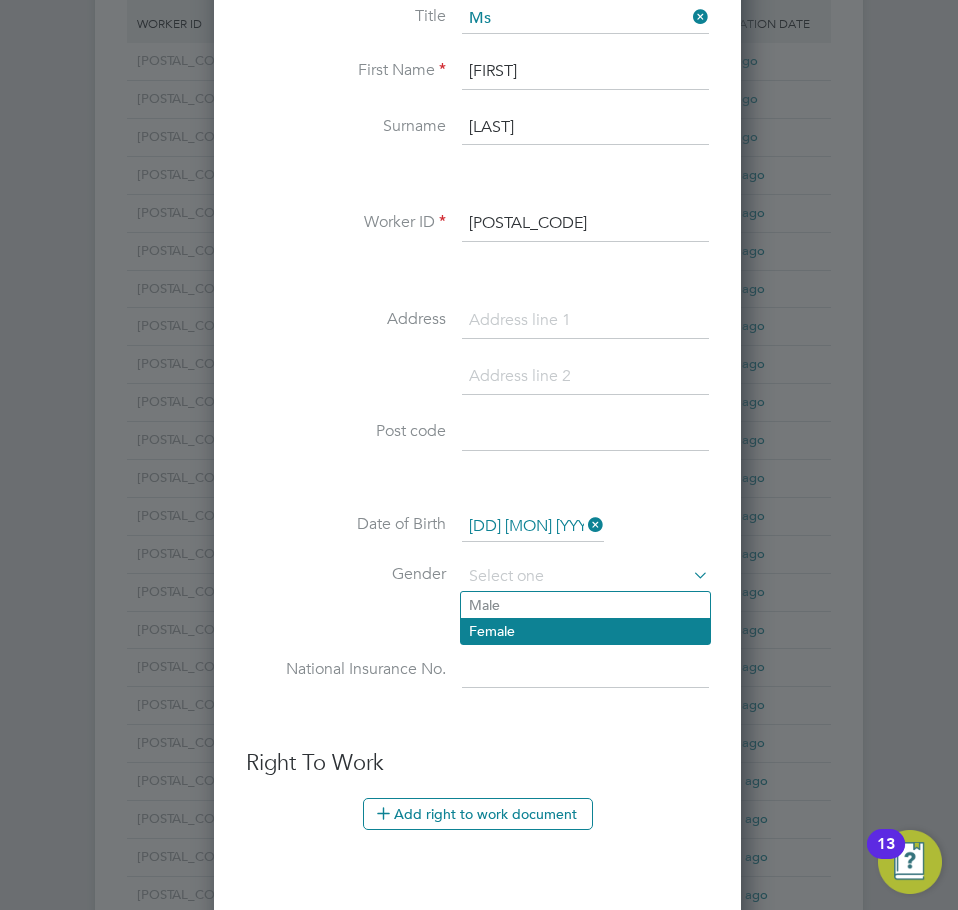 click on "Female" 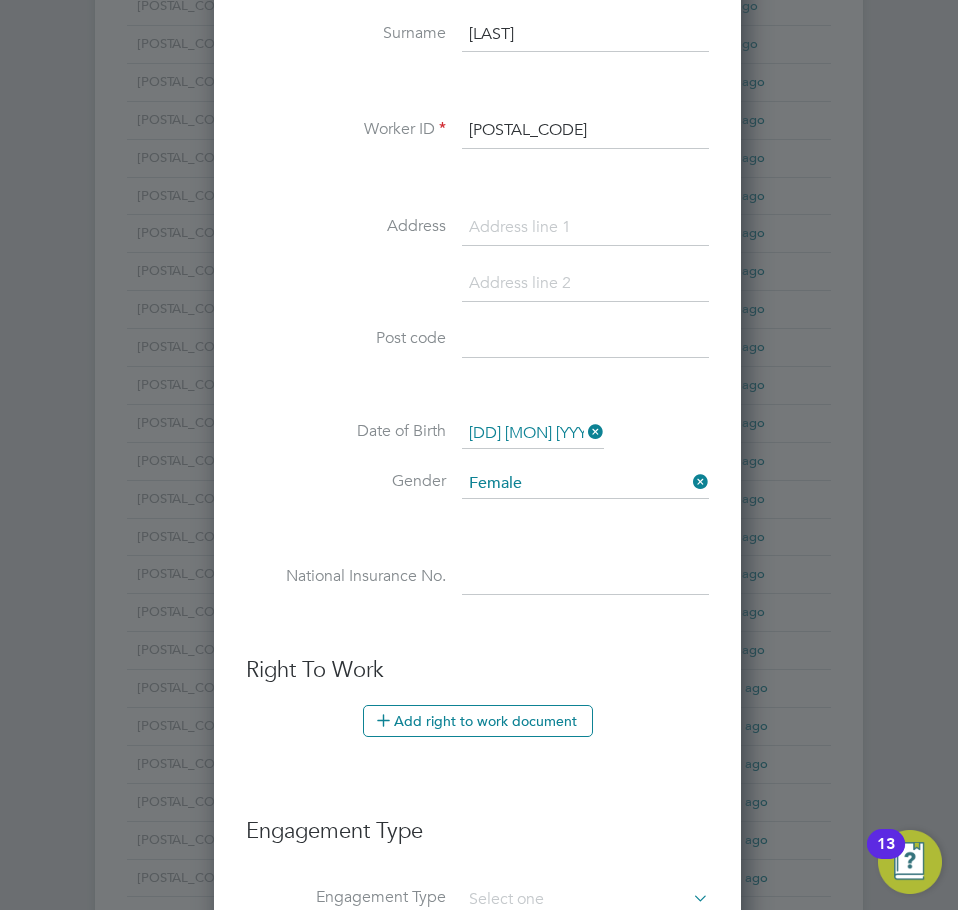 scroll, scrollTop: 600, scrollLeft: 0, axis: vertical 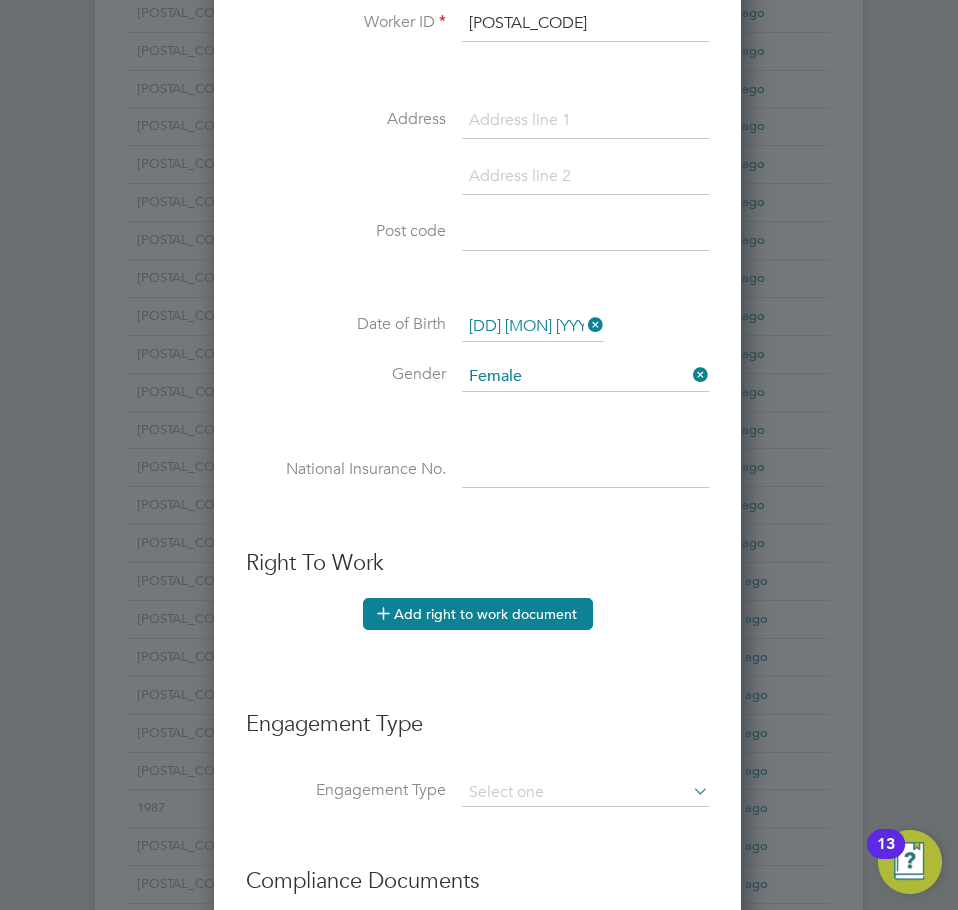 click on "Add right to work document" at bounding box center [478, 614] 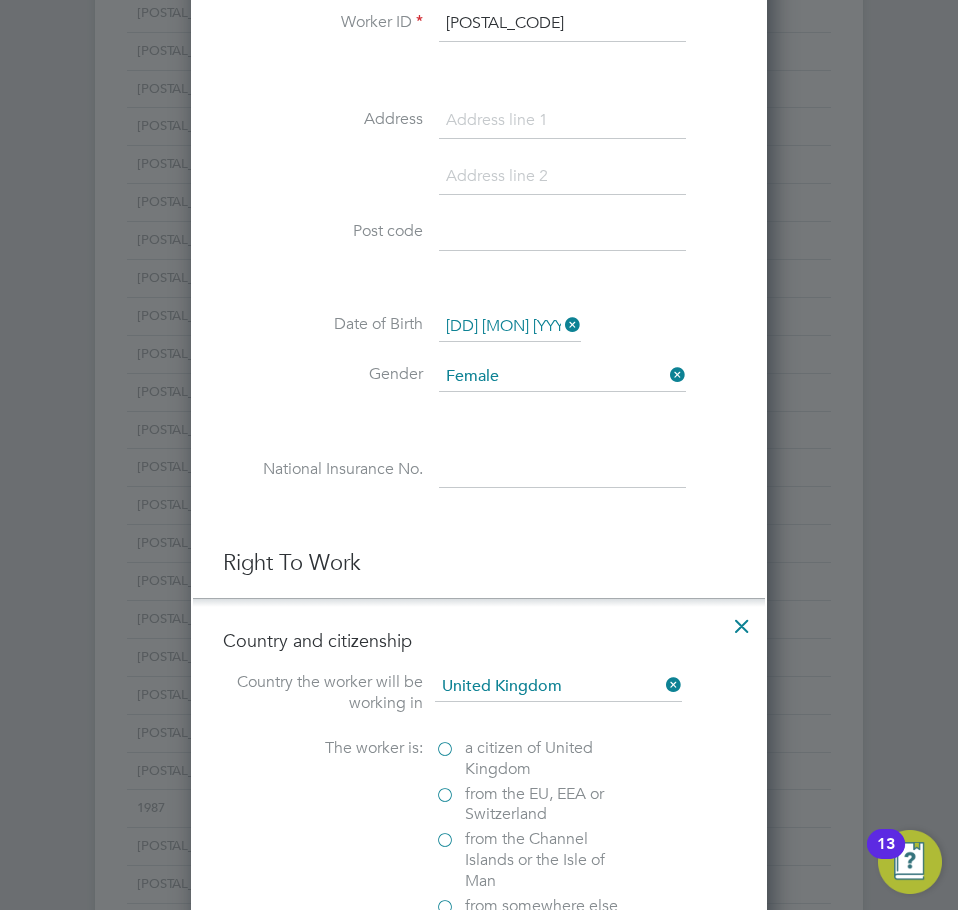 scroll, scrollTop: 10, scrollLeft: 10, axis: both 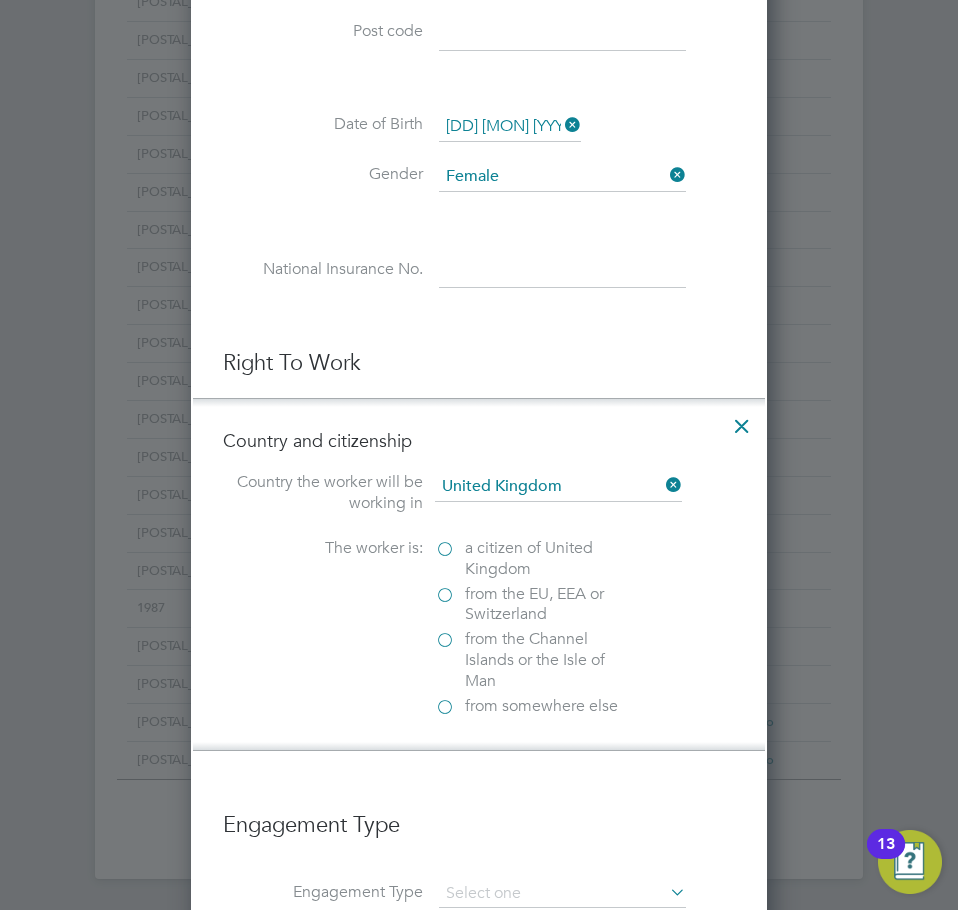 click on "a citizen of United Kingdom" at bounding box center (535, 559) 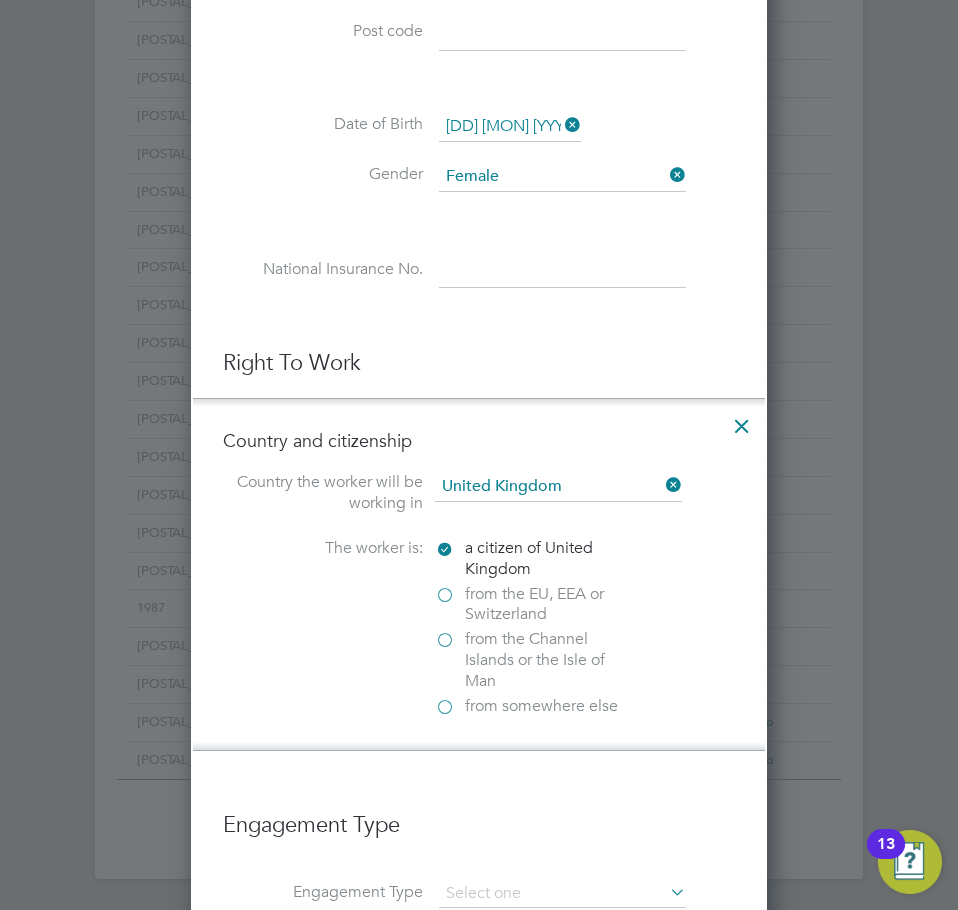 scroll, scrollTop: 10, scrollLeft: 10, axis: both 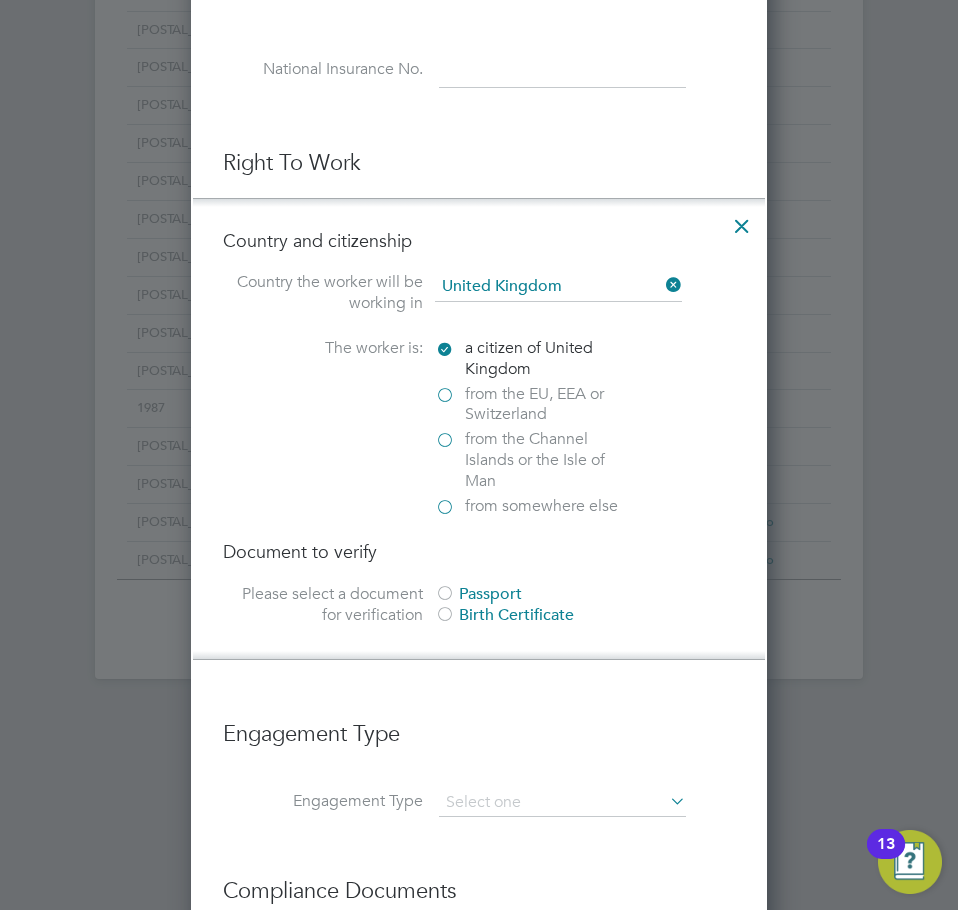 click on "Passport" at bounding box center (585, 594) 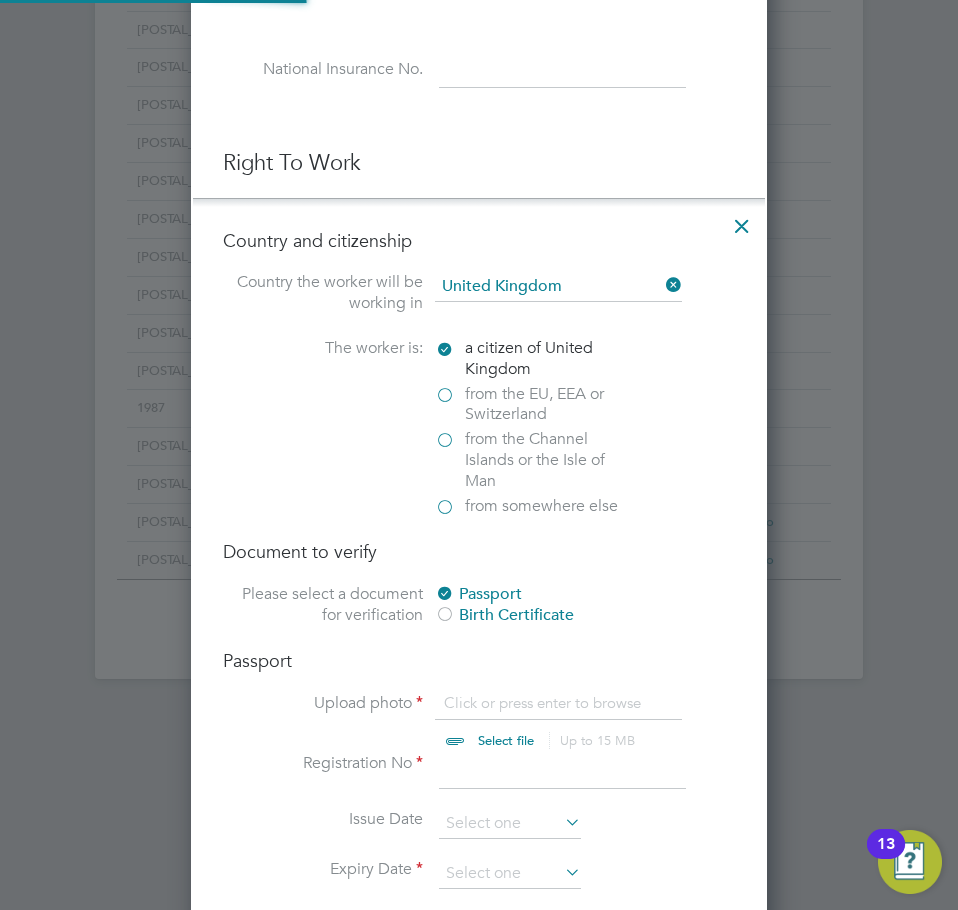 scroll, scrollTop: 10, scrollLeft: 10, axis: both 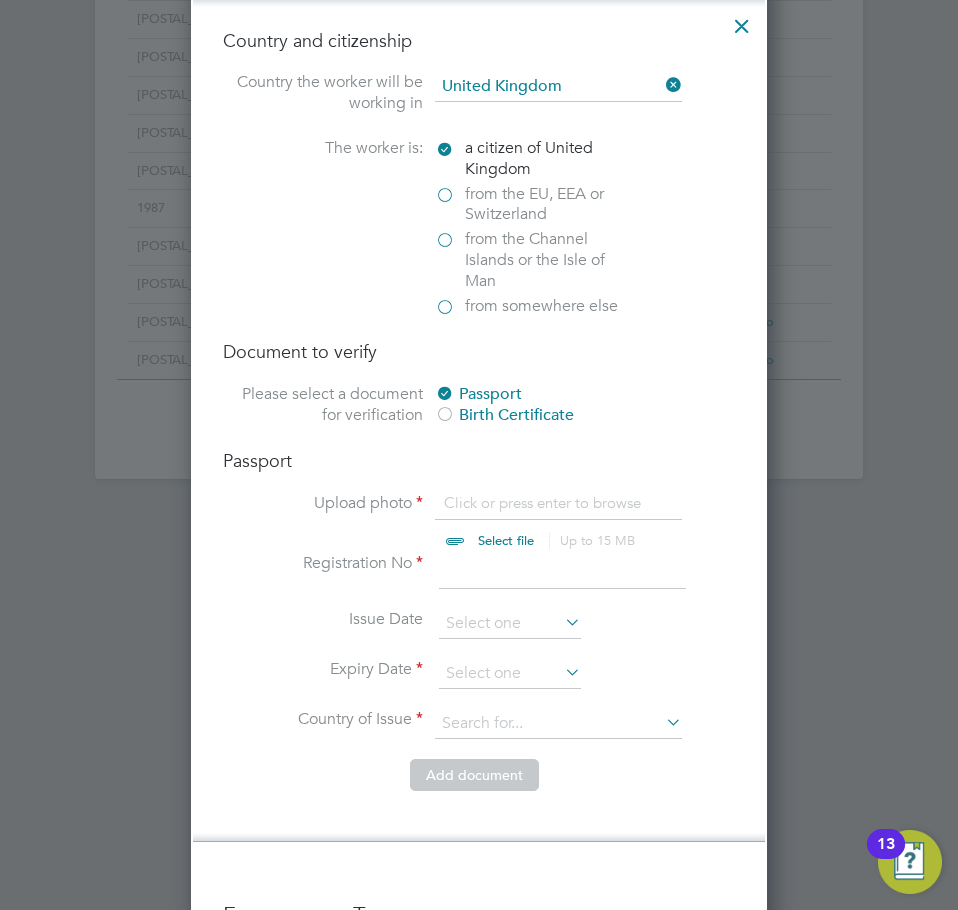 click at bounding box center [525, 523] 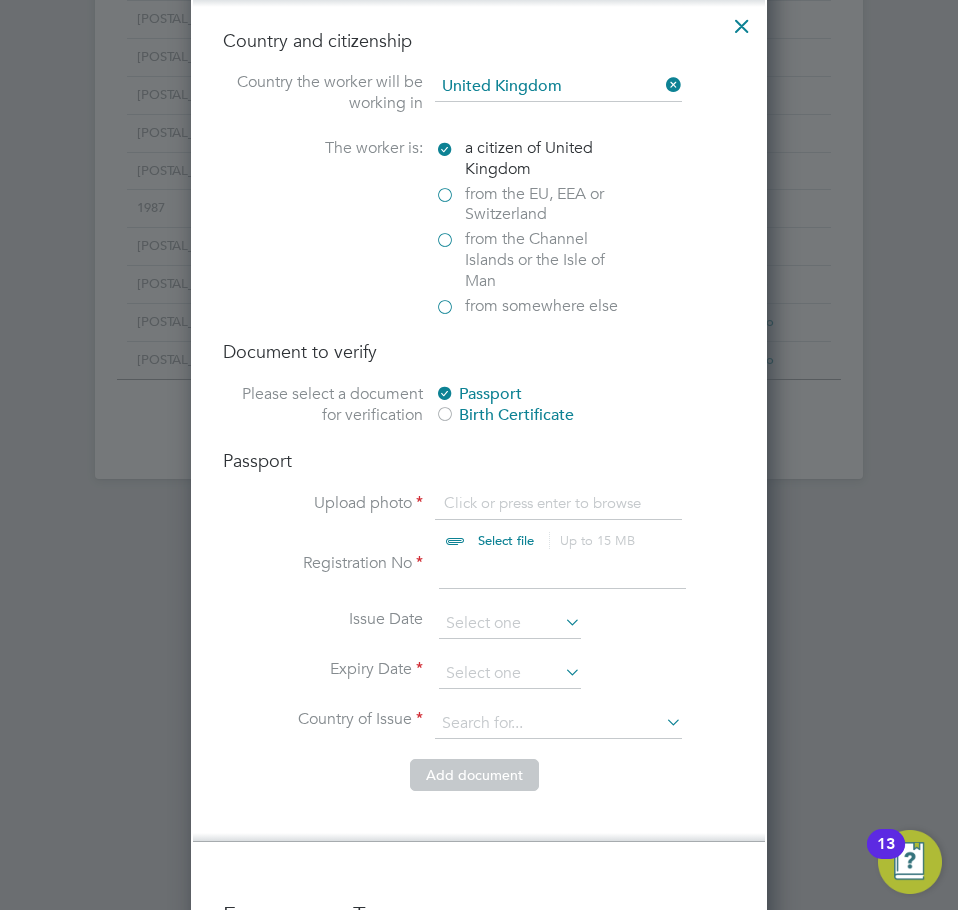 click at bounding box center (525, 523) 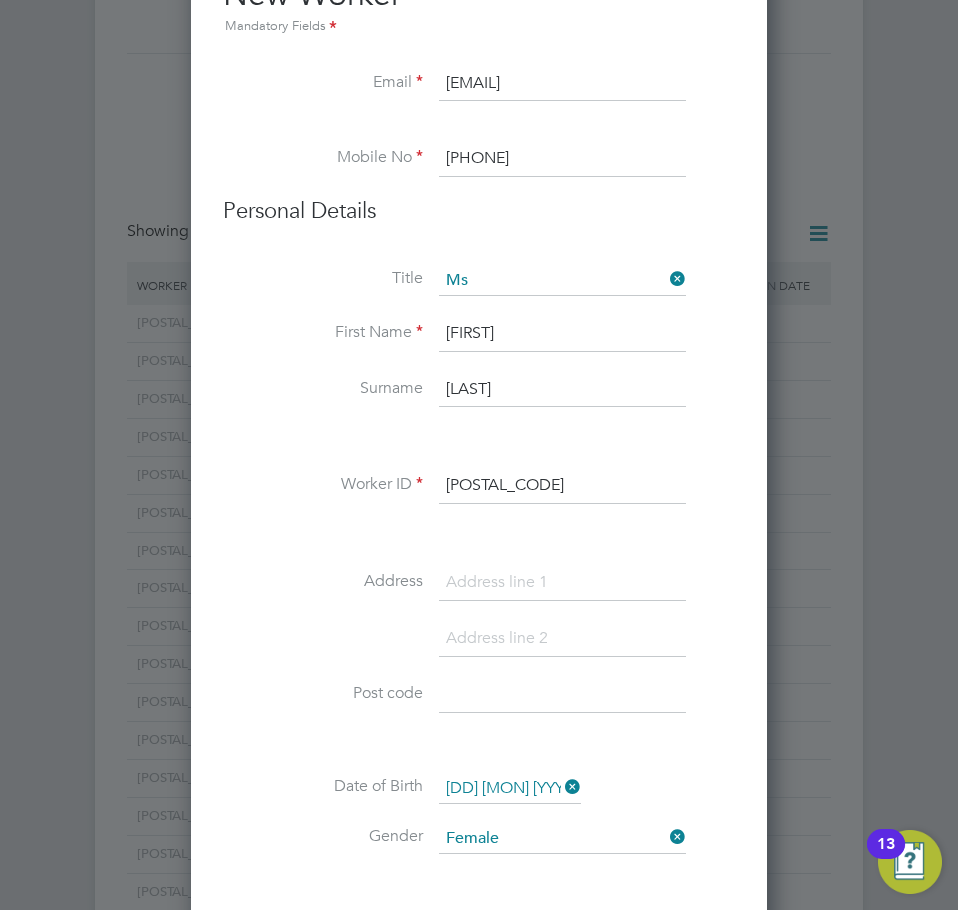 scroll, scrollTop: 0, scrollLeft: 0, axis: both 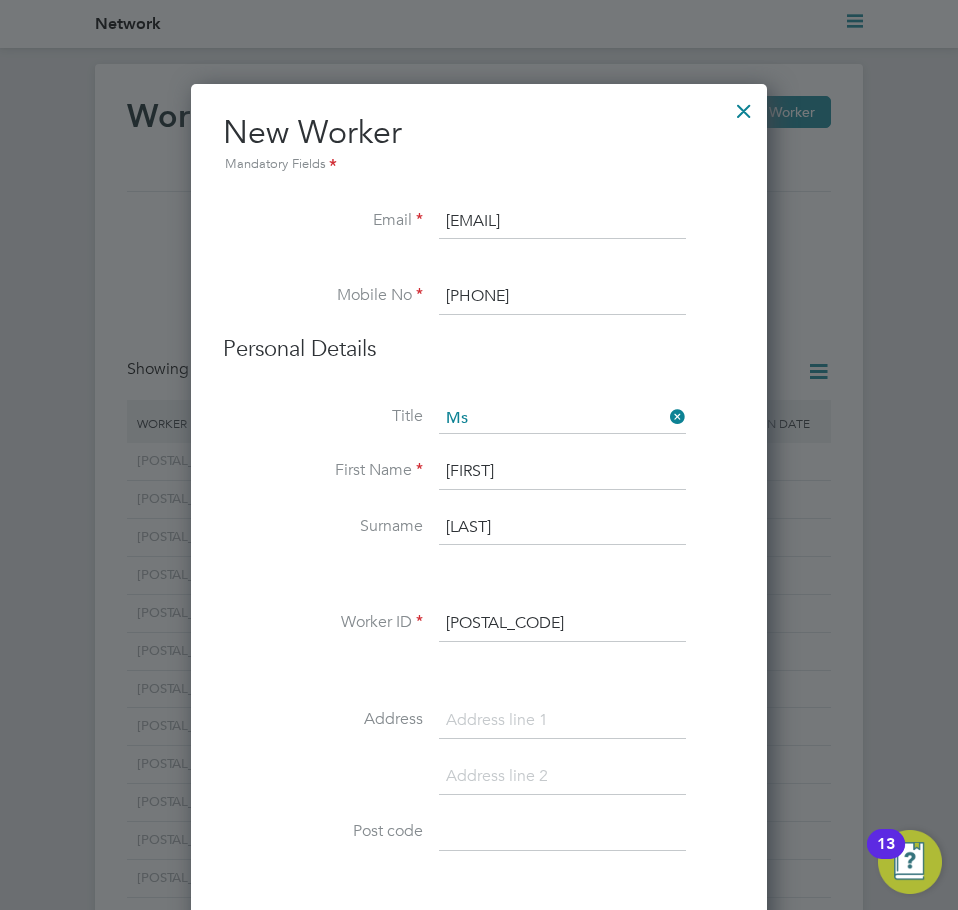 click at bounding box center [744, 106] 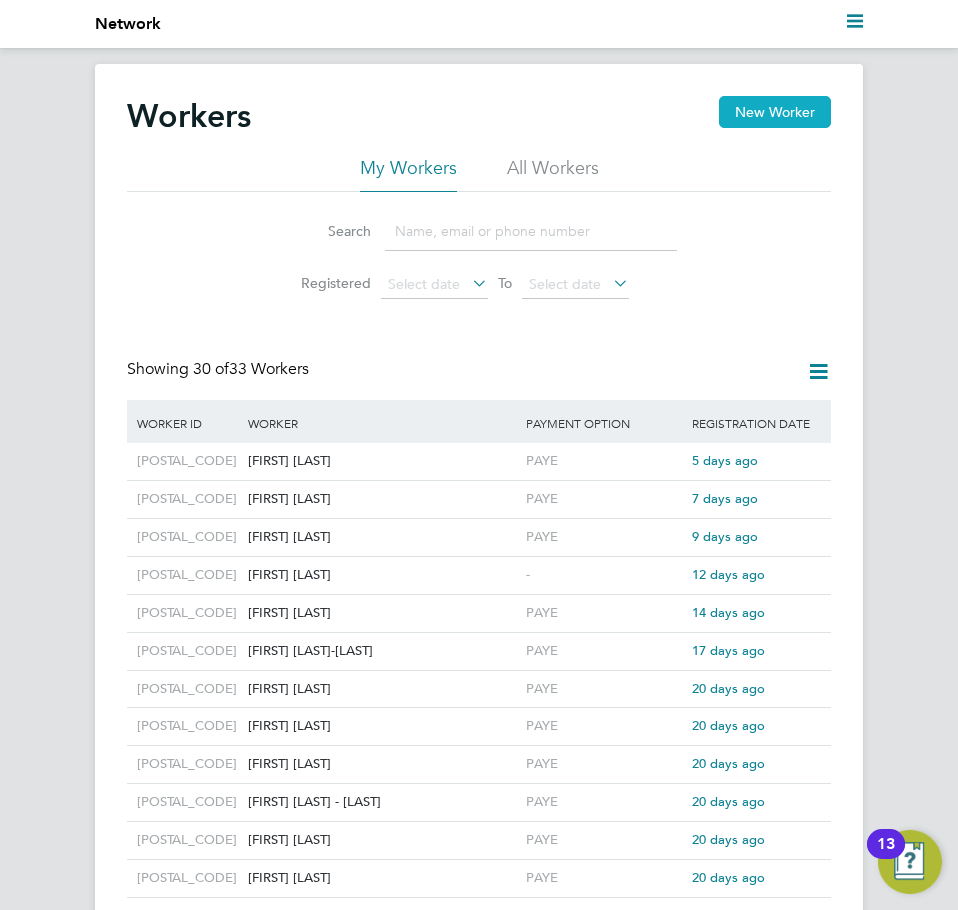 click on "New Worker" 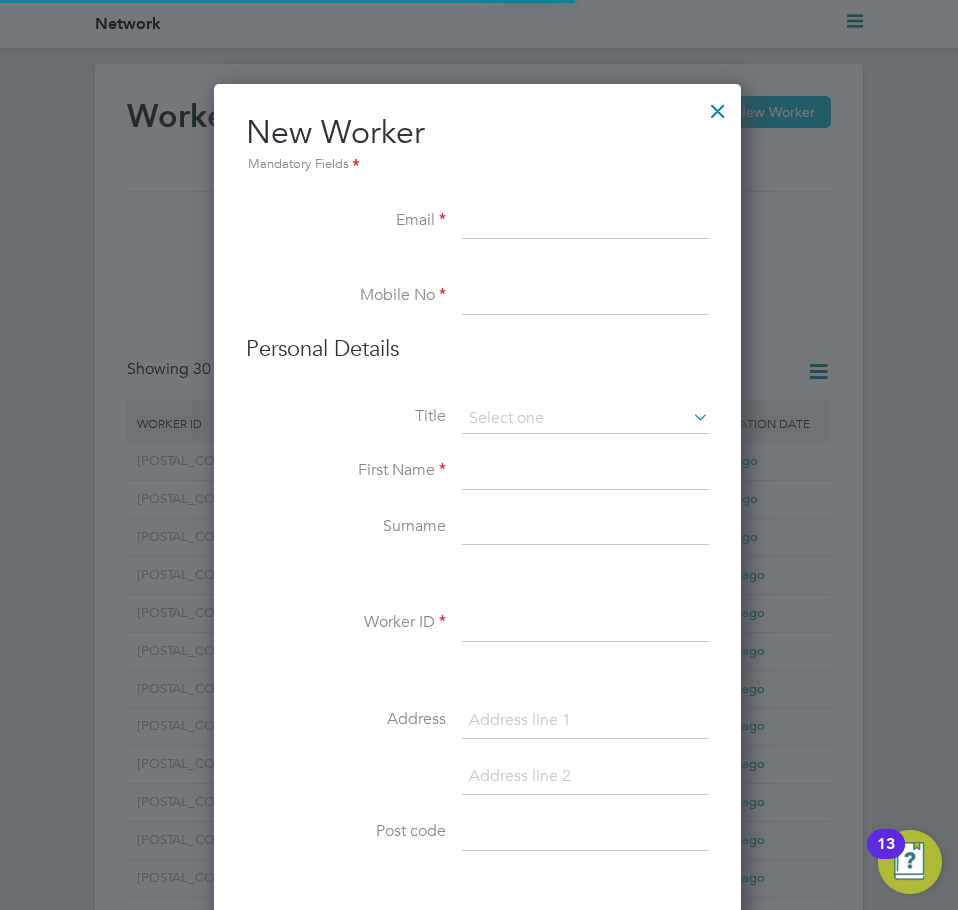 scroll, scrollTop: 10, scrollLeft: 10, axis: both 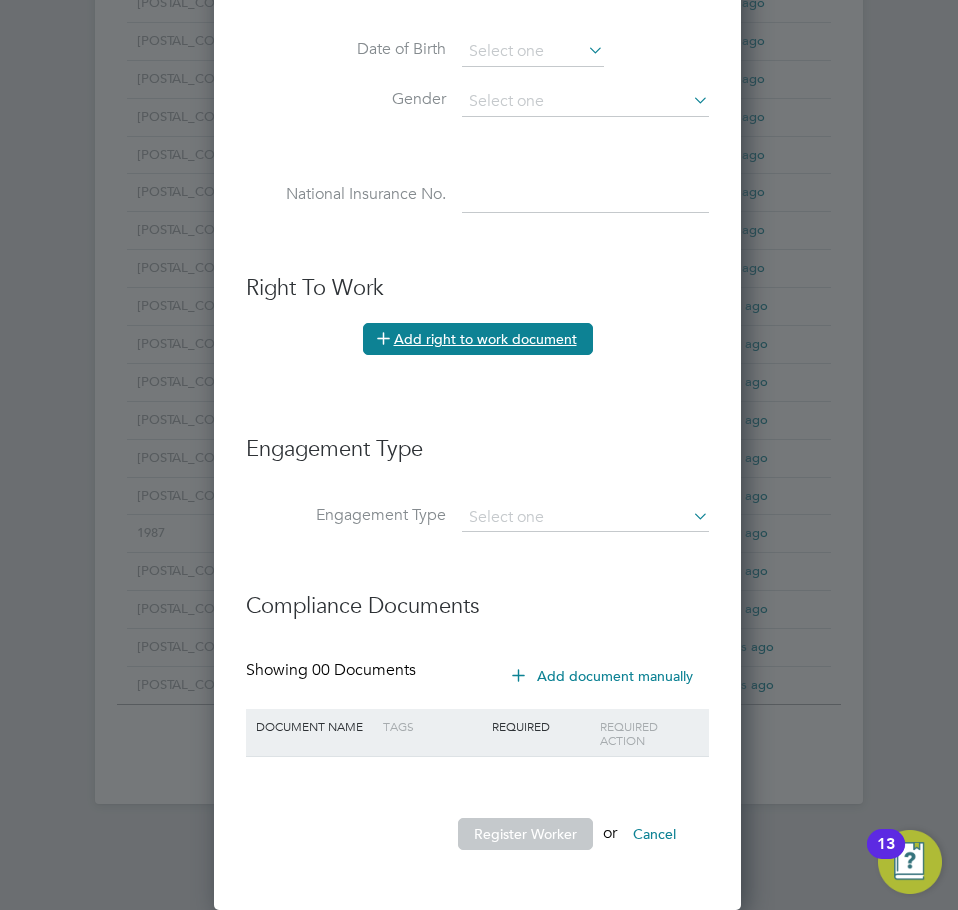 click on "Add right to work document" at bounding box center [478, 339] 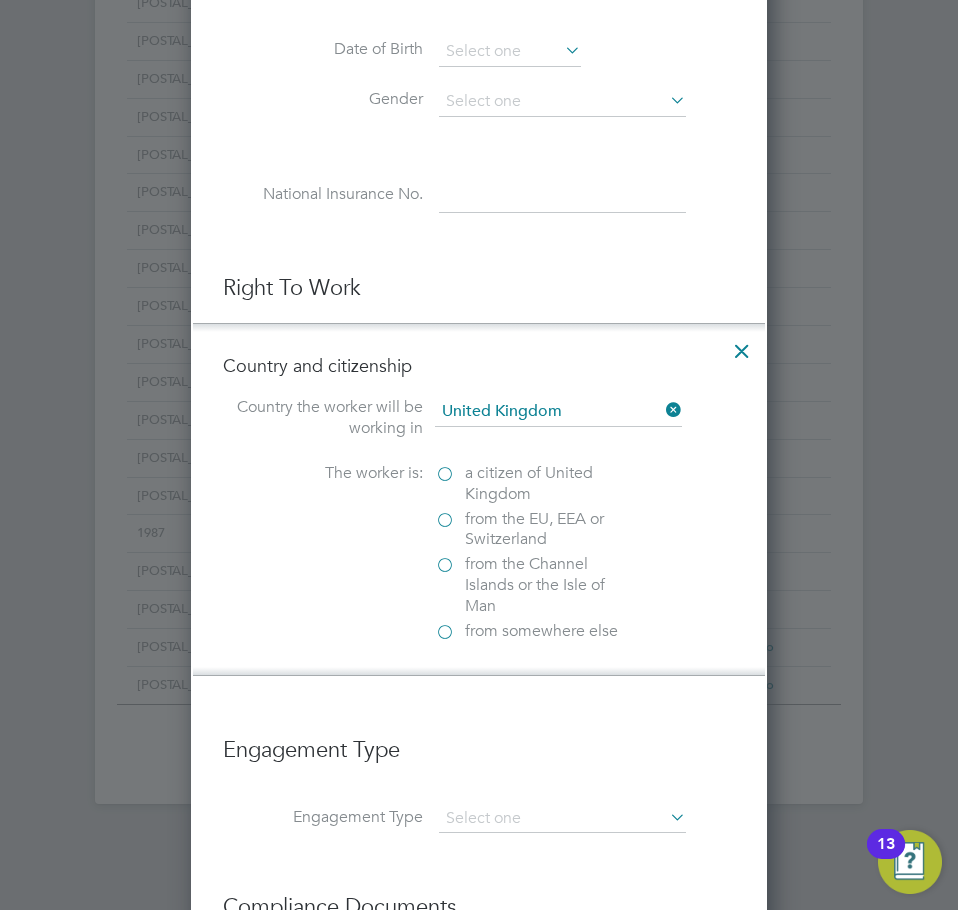 click on "a citizen of United Kingdom" at bounding box center [535, 484] 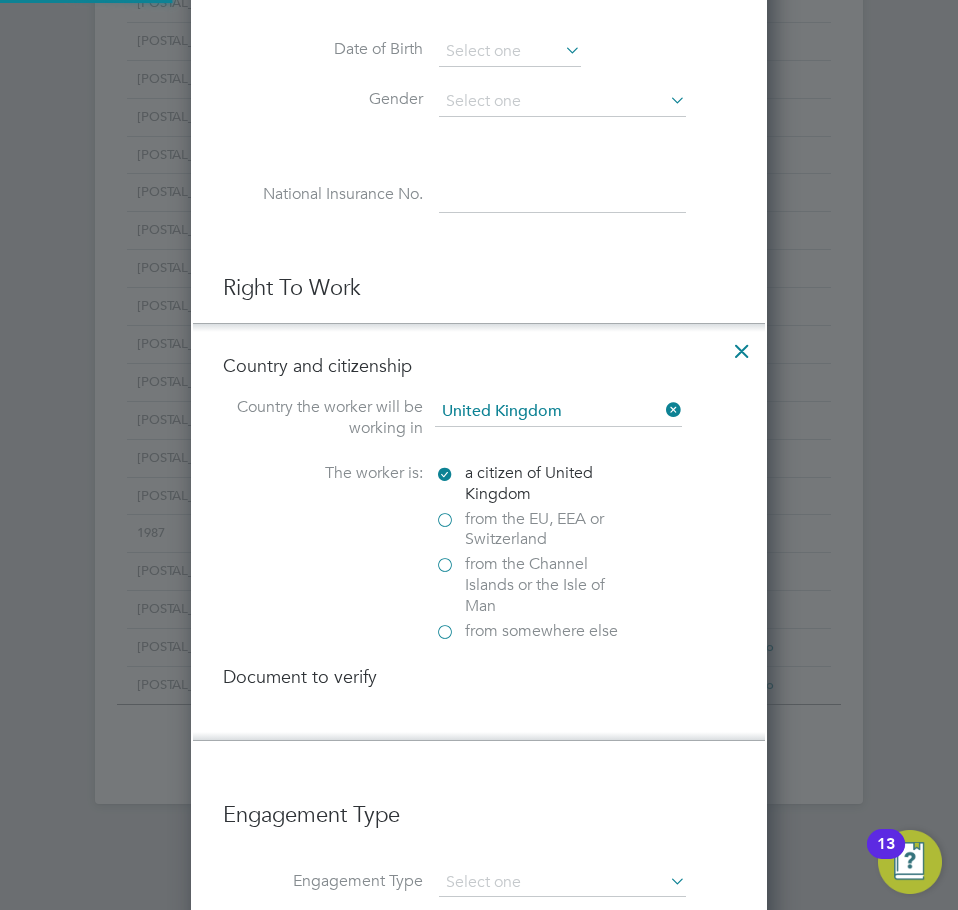 scroll, scrollTop: 10, scrollLeft: 10, axis: both 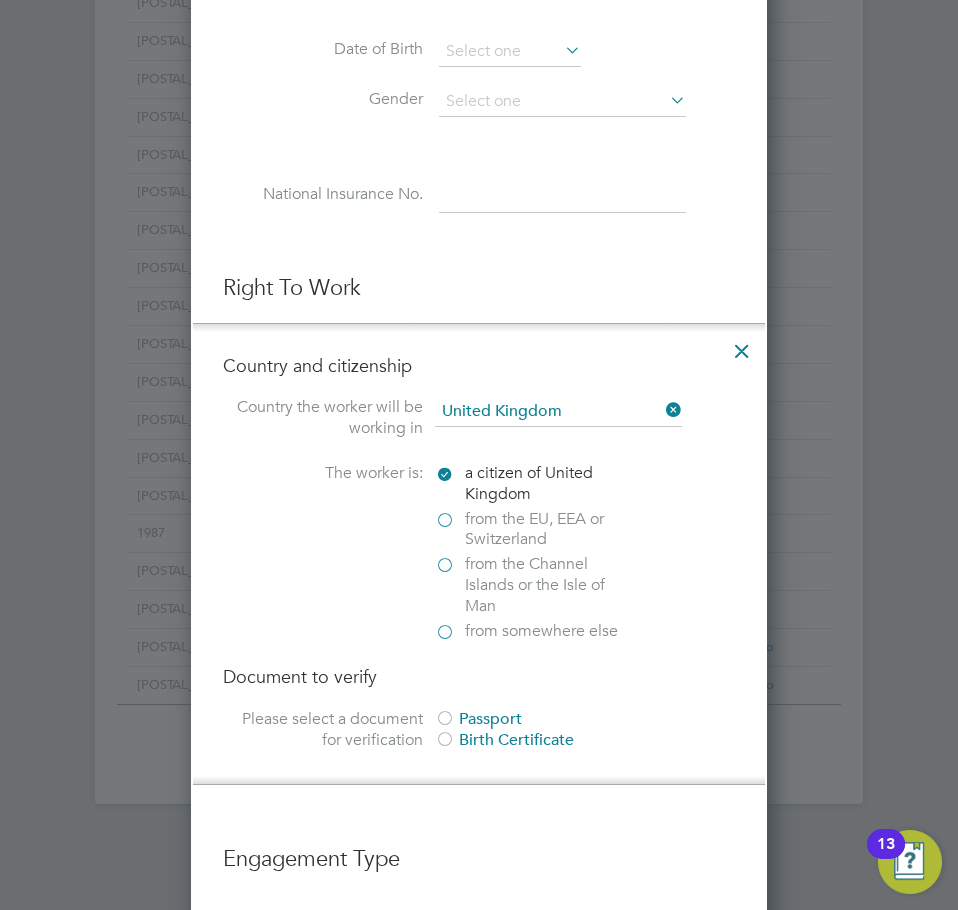 click on "Passport" at bounding box center [585, 719] 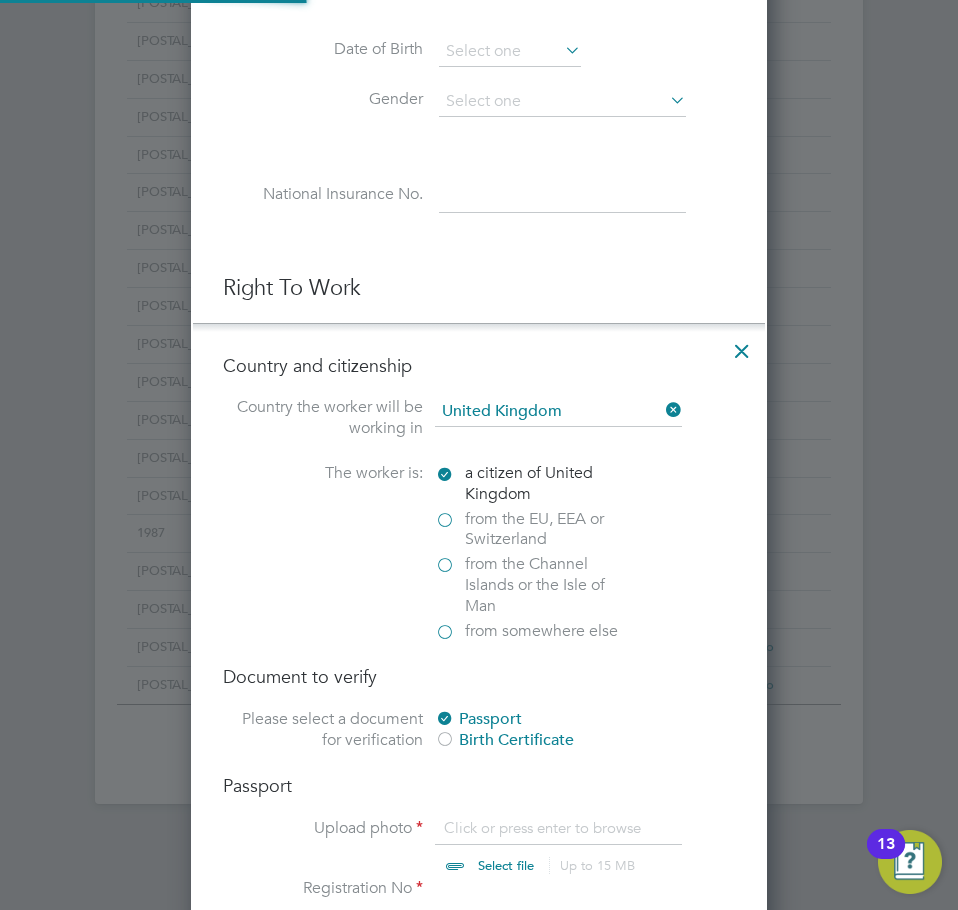 scroll, scrollTop: 10, scrollLeft: 10, axis: both 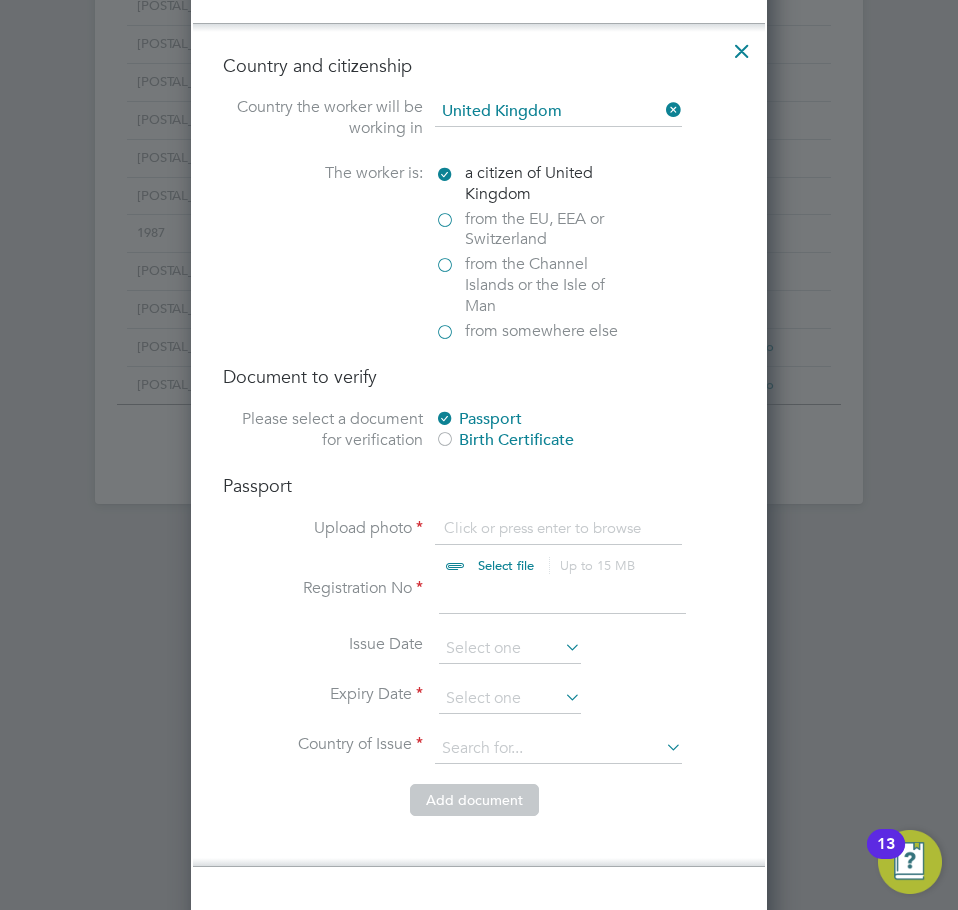 click at bounding box center (525, 548) 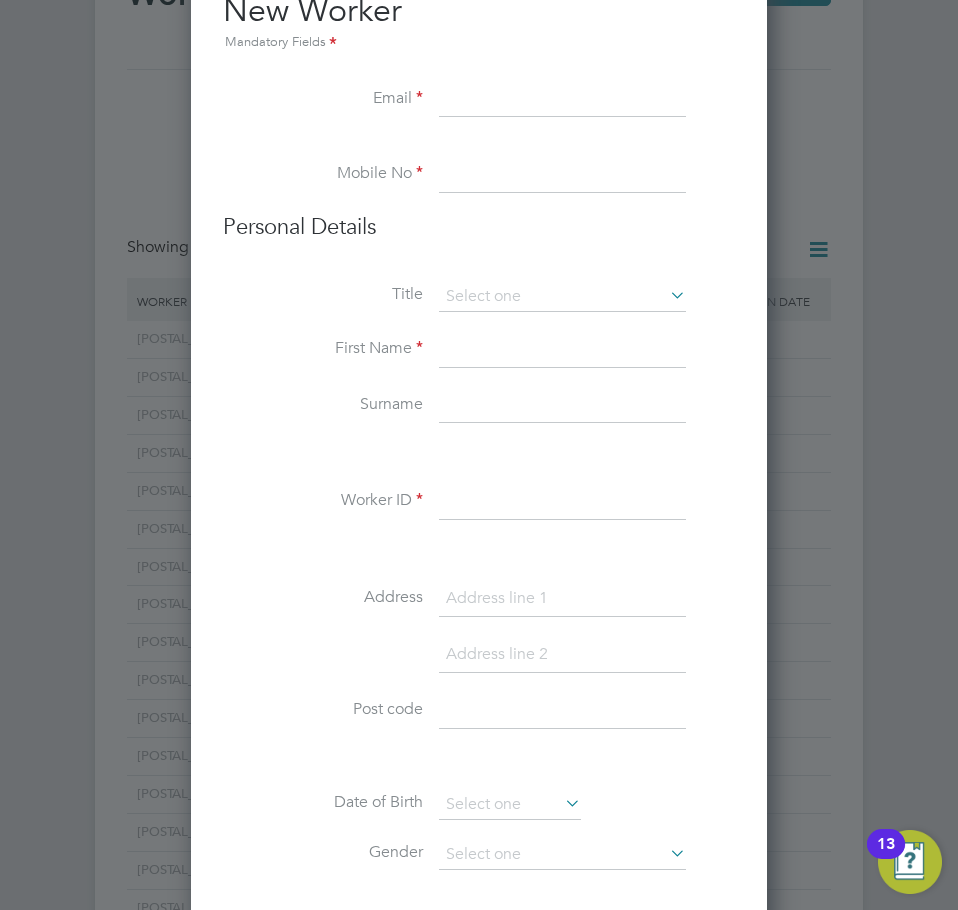 scroll, scrollTop: 0, scrollLeft: 0, axis: both 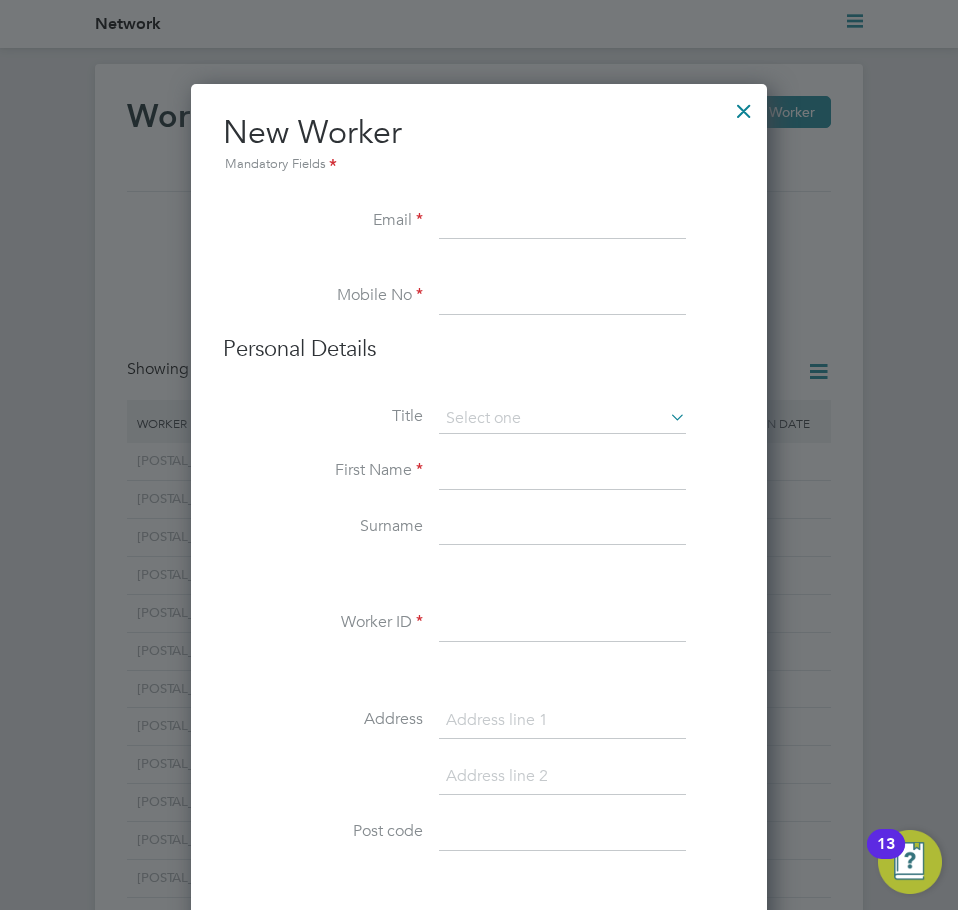 click at bounding box center (744, 106) 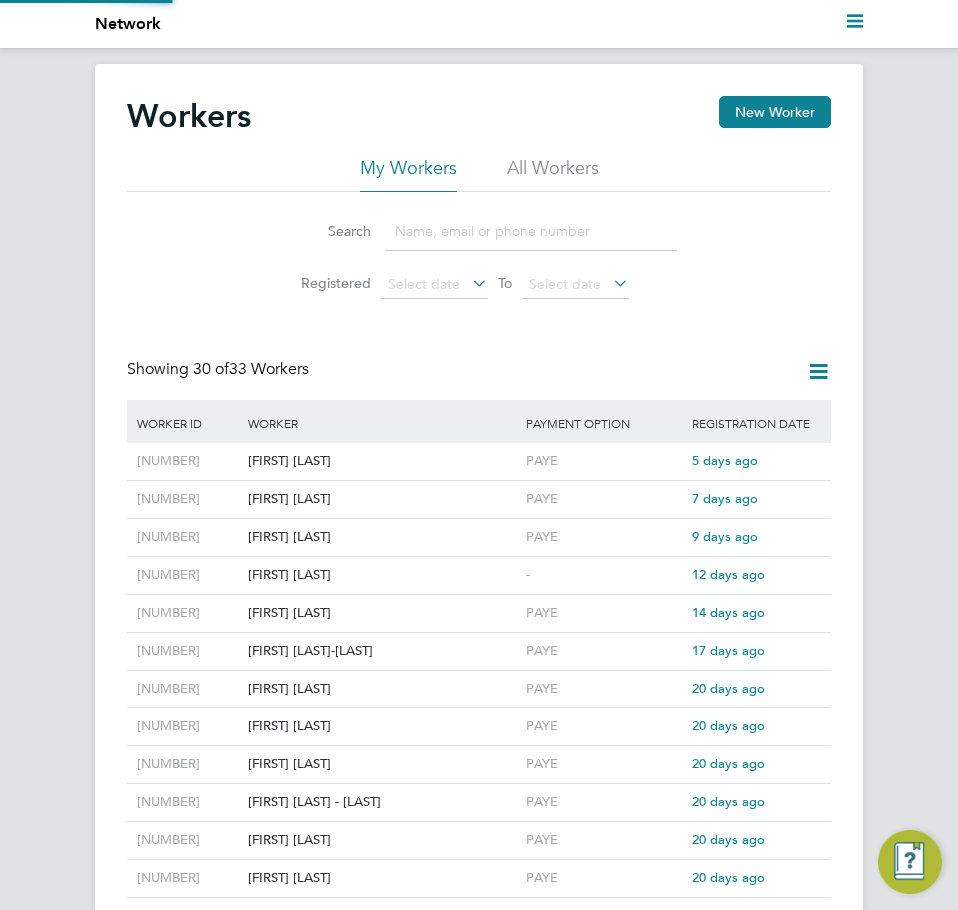 scroll, scrollTop: 0, scrollLeft: 0, axis: both 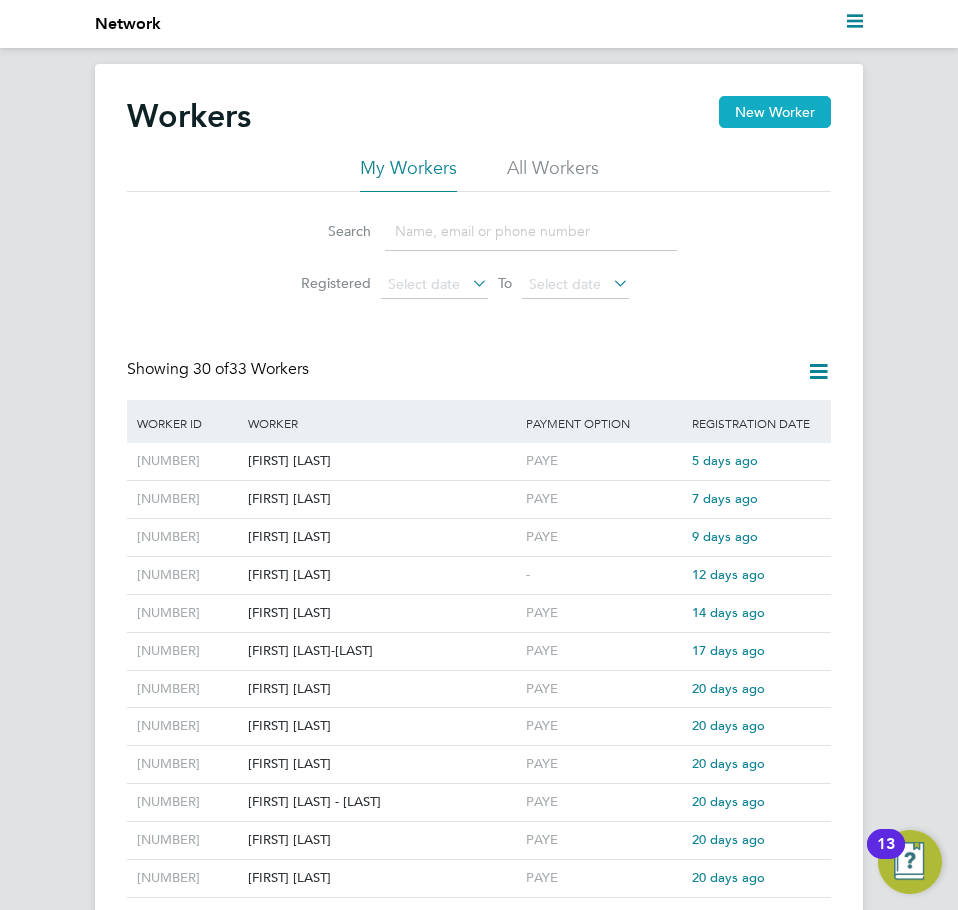 click on "New Worker" 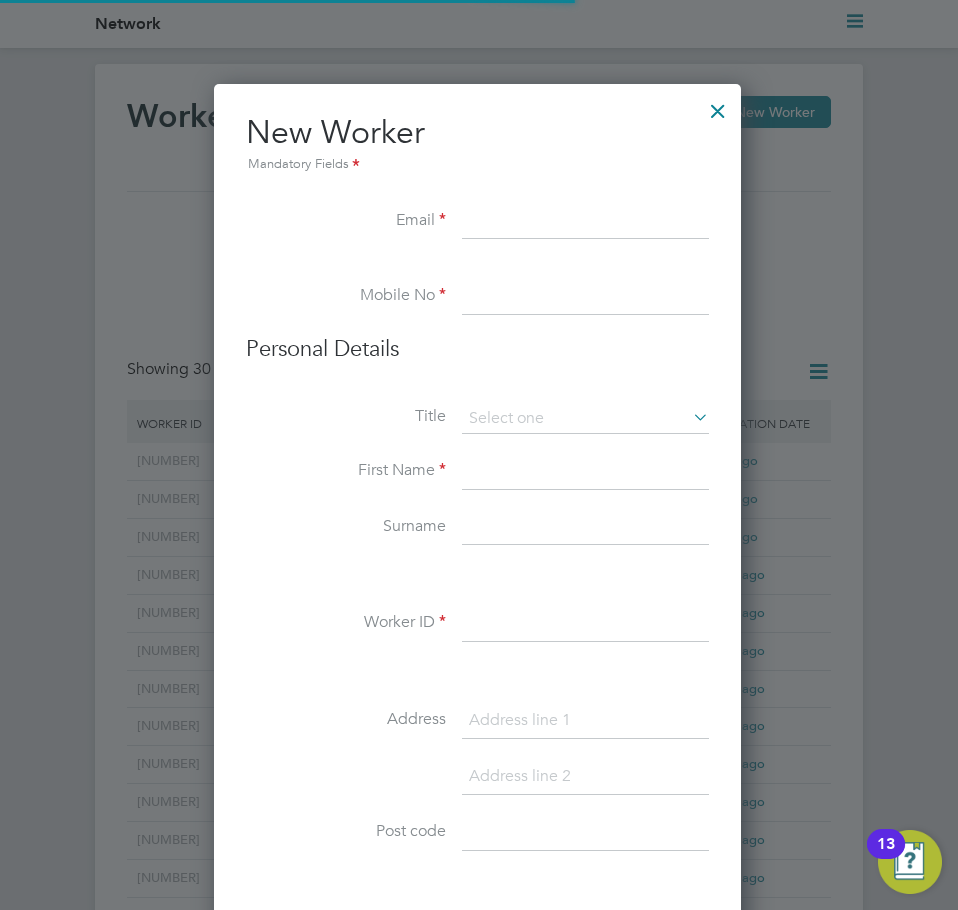 scroll, scrollTop: 10, scrollLeft: 10, axis: both 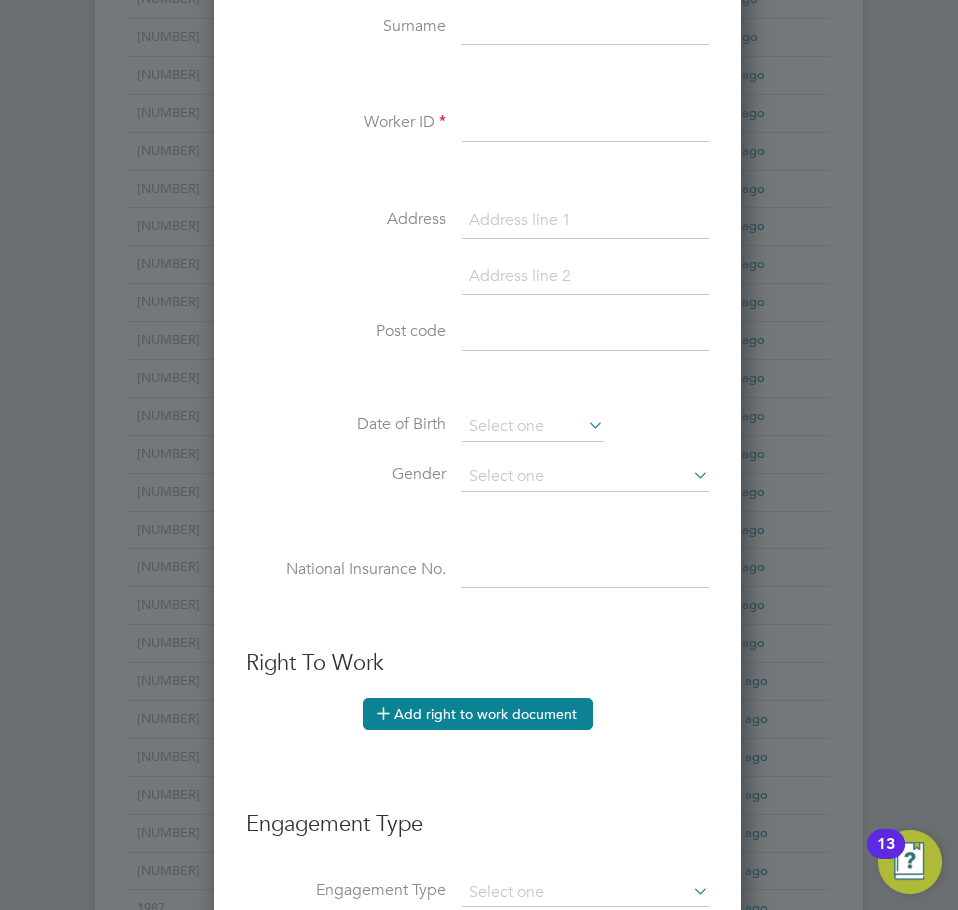 click on "Add right to work document" at bounding box center [478, 714] 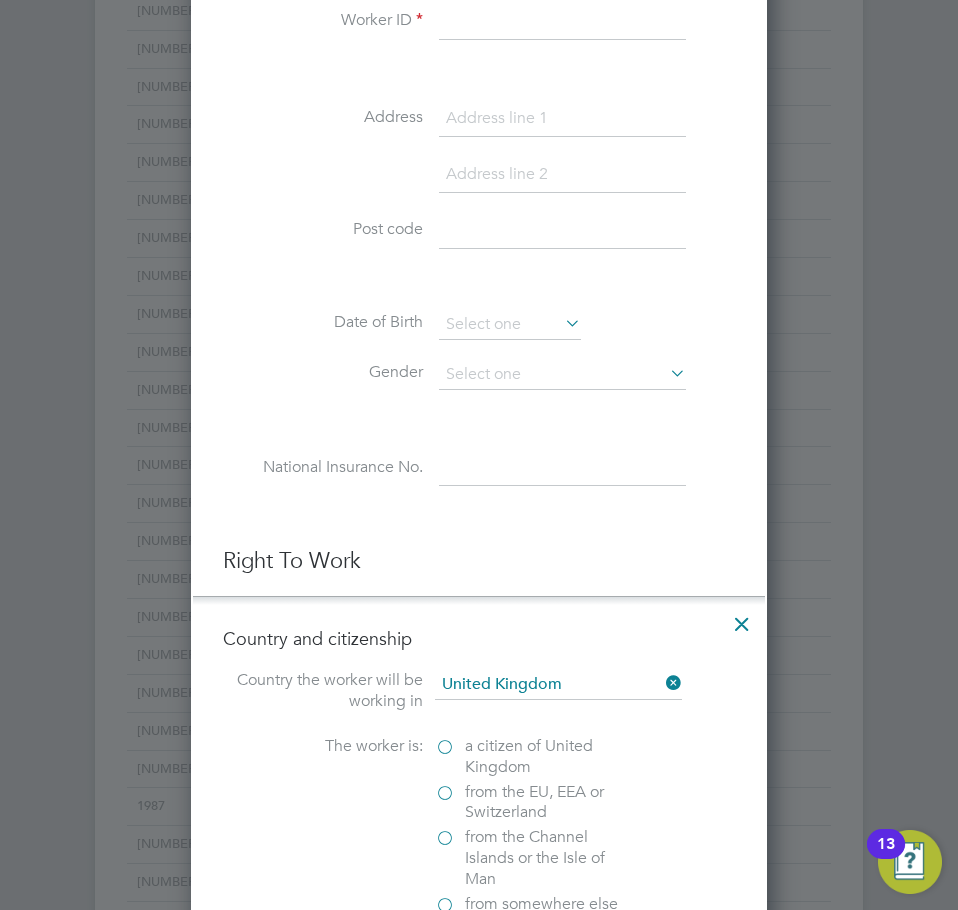 scroll, scrollTop: 900, scrollLeft: 0, axis: vertical 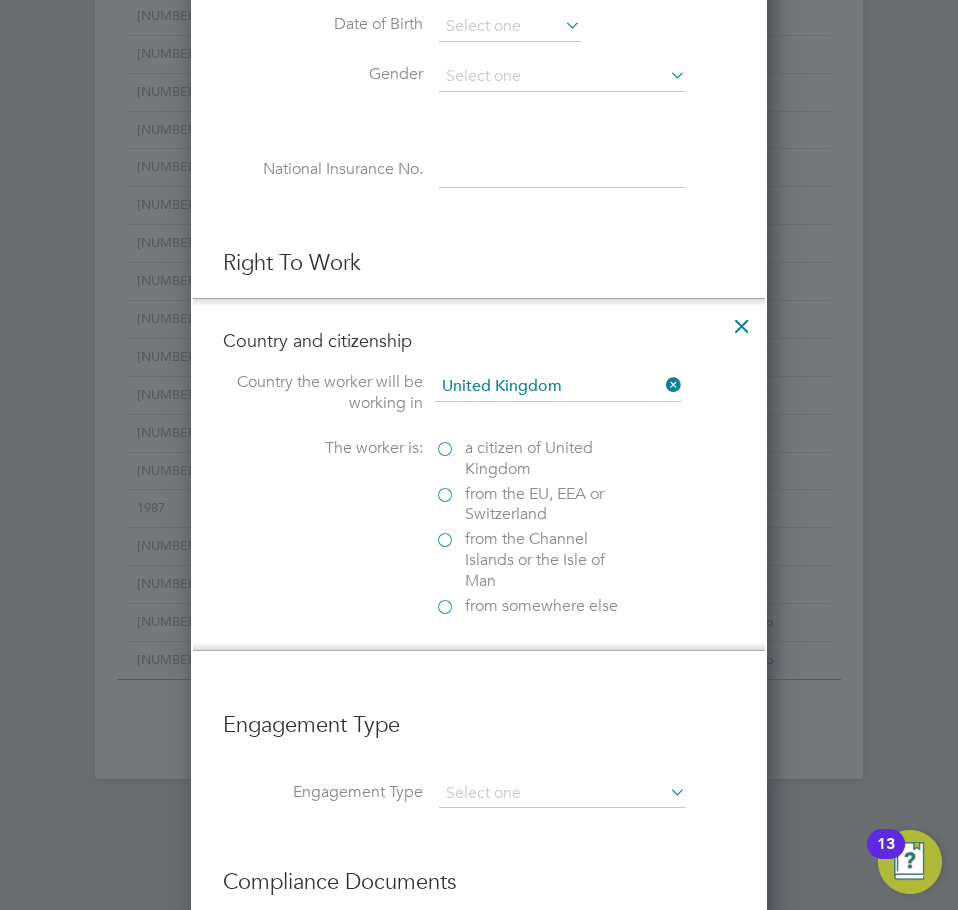 click on "a citizen of United Kingdom" at bounding box center (535, 459) 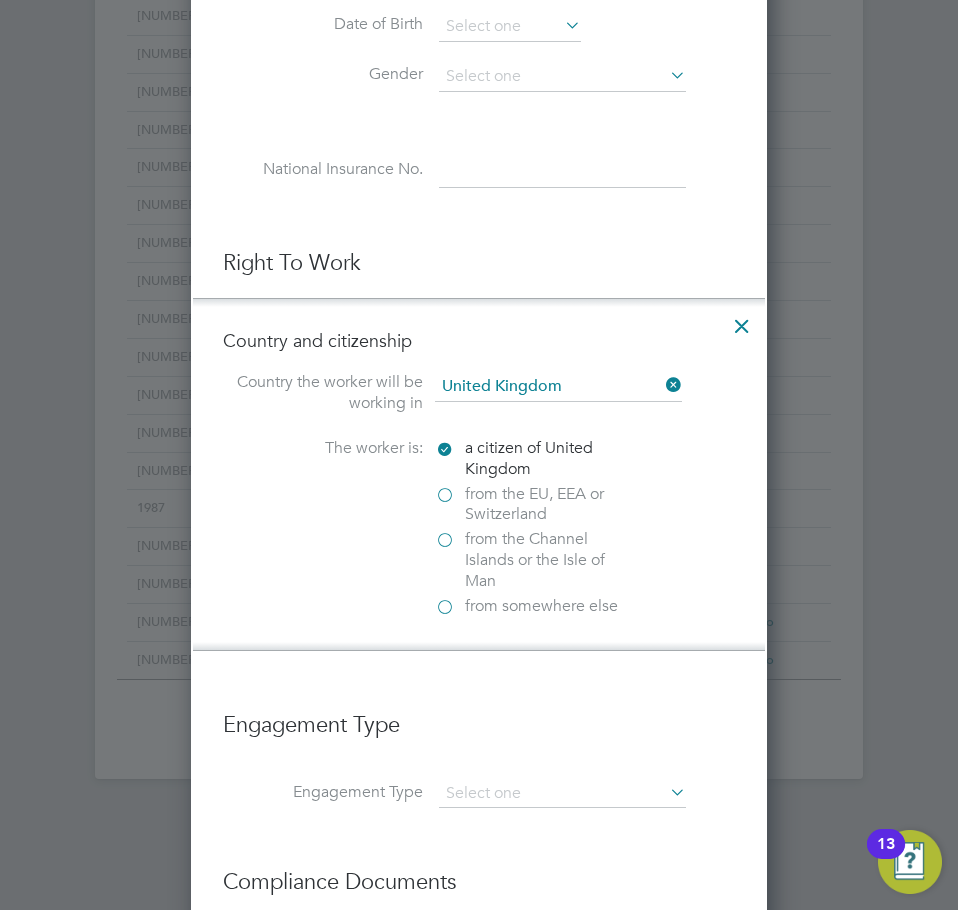 scroll, scrollTop: 10, scrollLeft: 10, axis: both 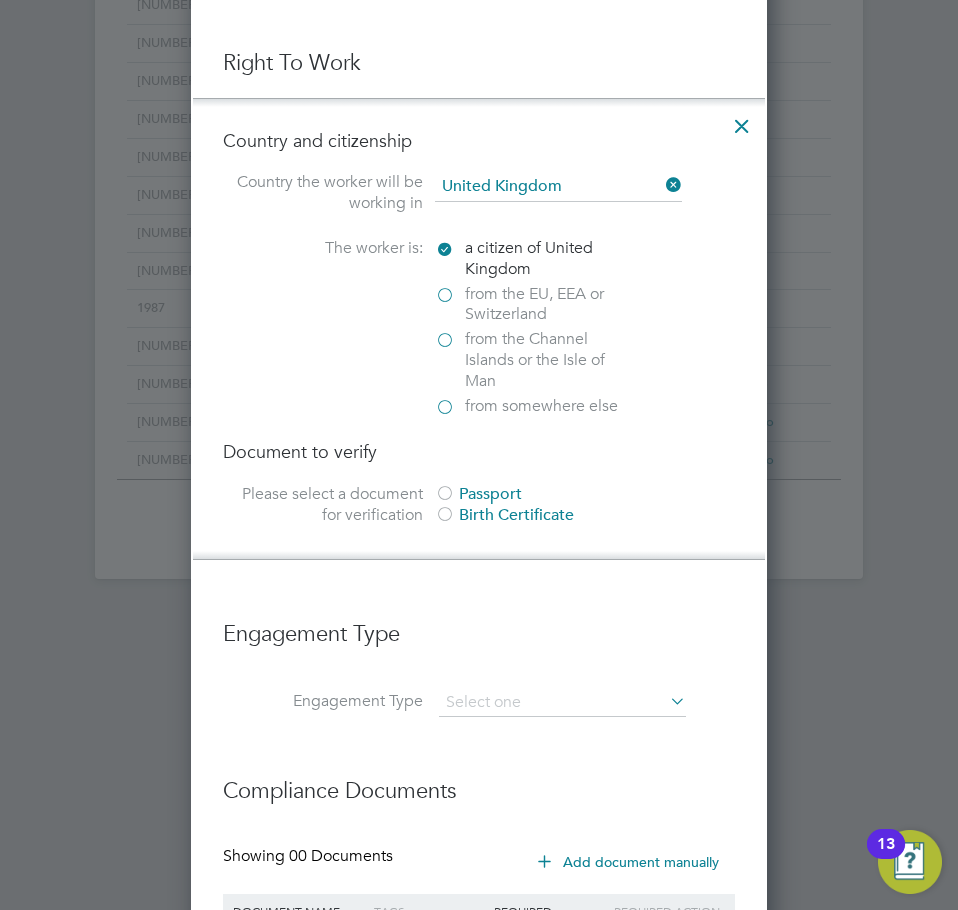 click on "Passport" at bounding box center [585, 494] 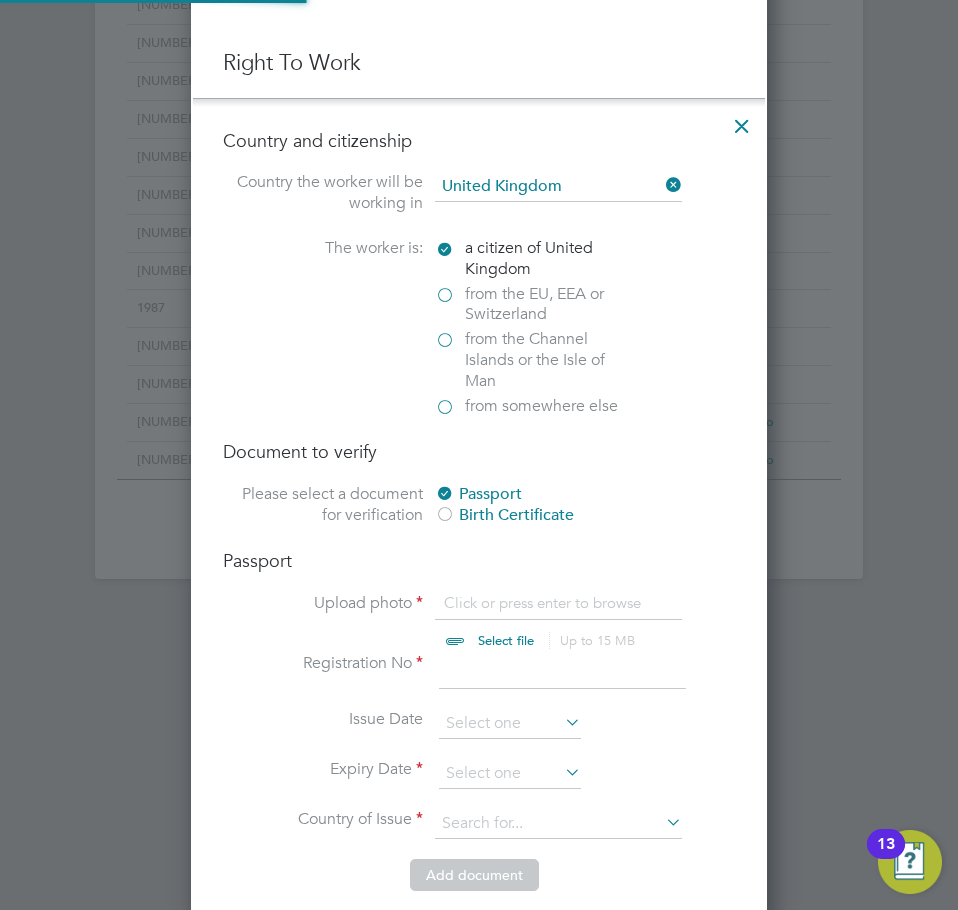 scroll, scrollTop: 10, scrollLeft: 10, axis: both 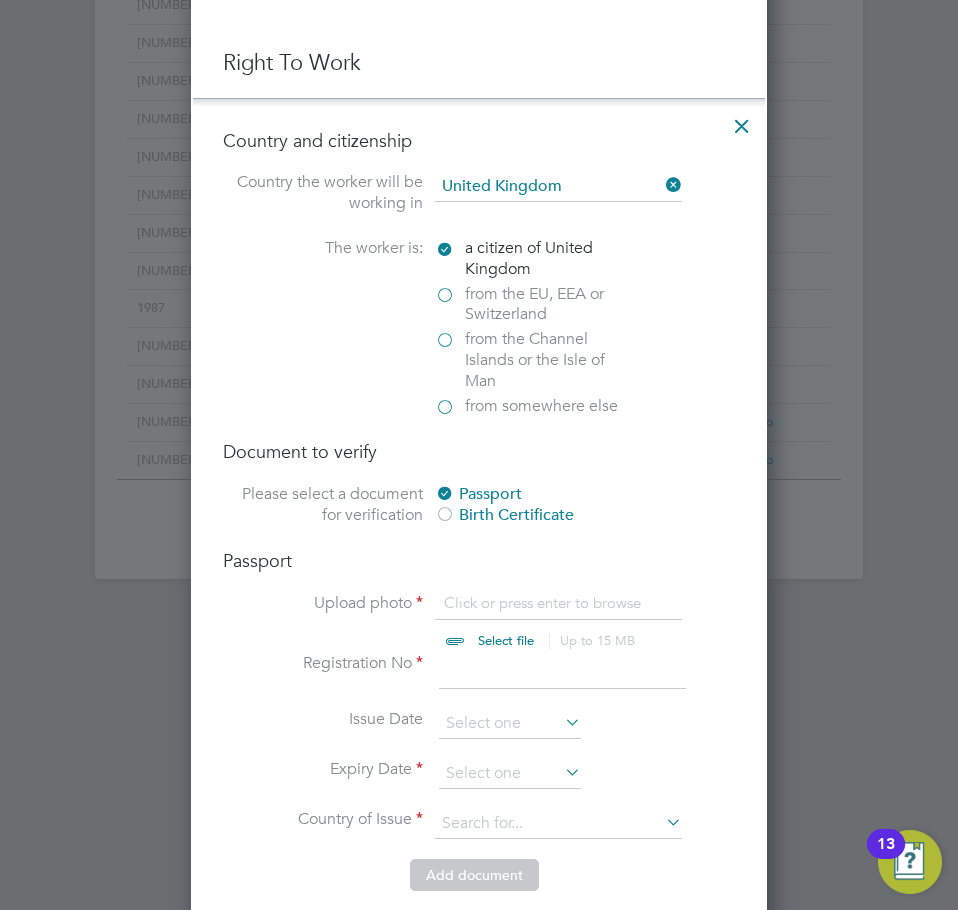 click at bounding box center [525, 623] 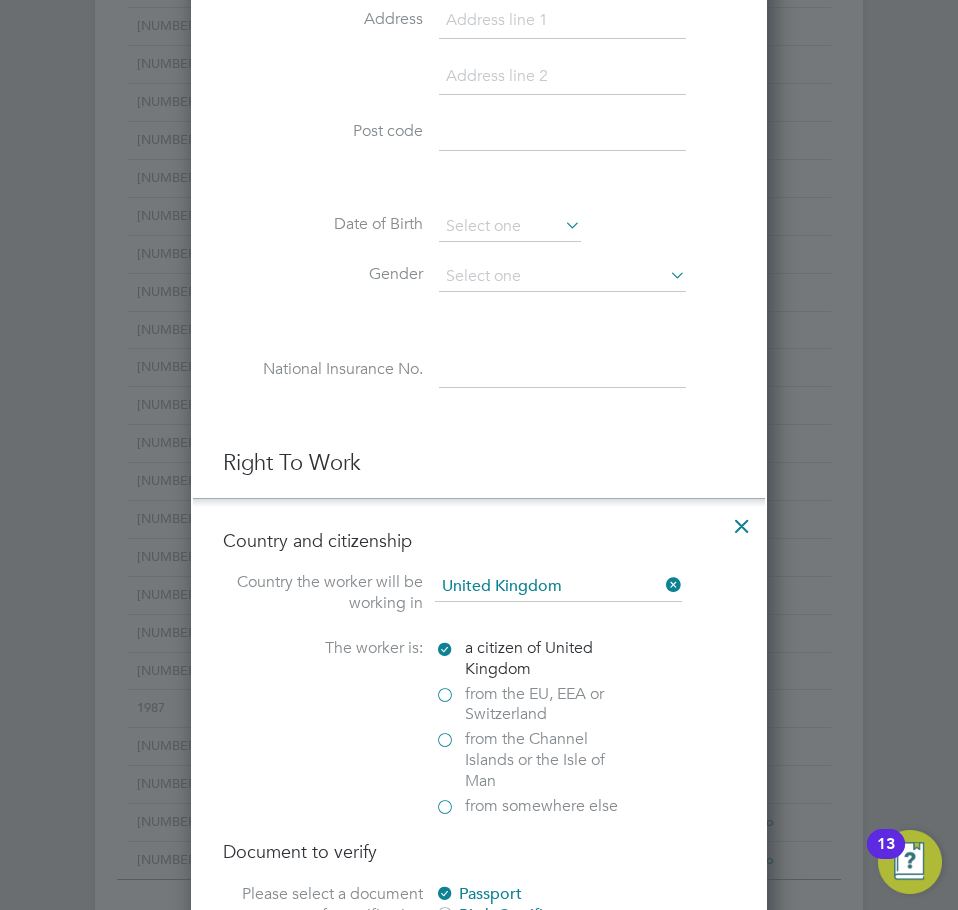 scroll, scrollTop: 100, scrollLeft: 0, axis: vertical 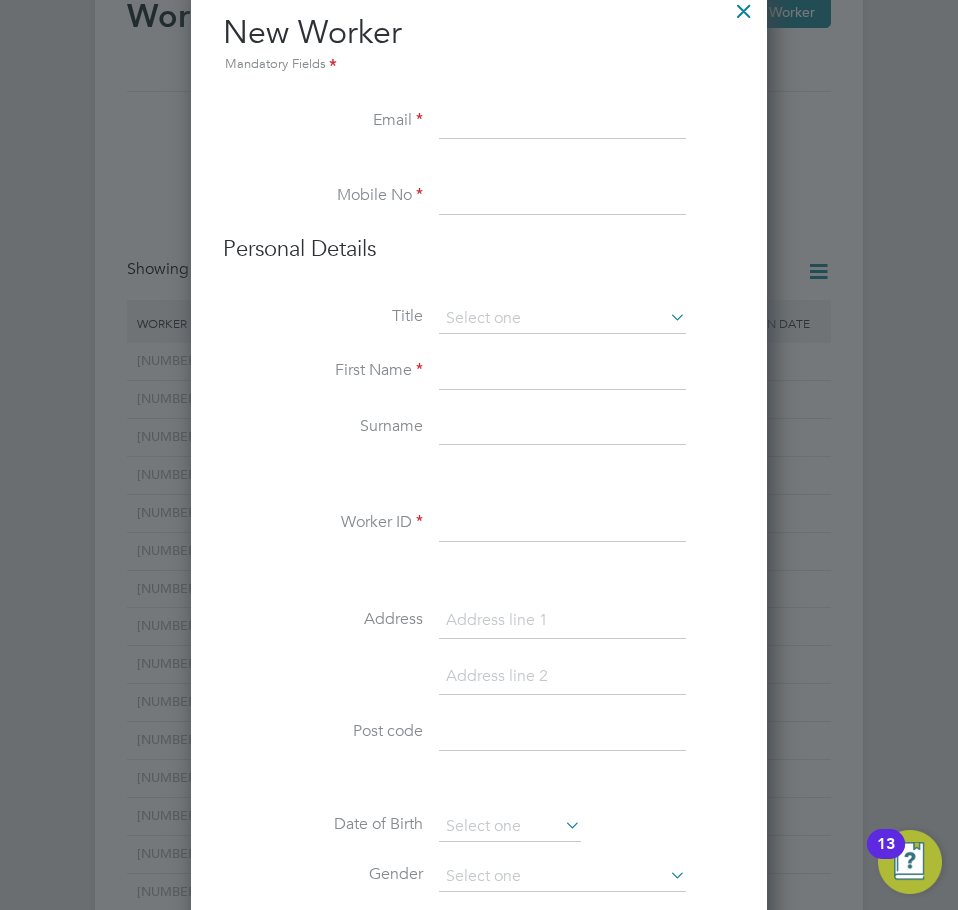 click at bounding box center (562, 197) 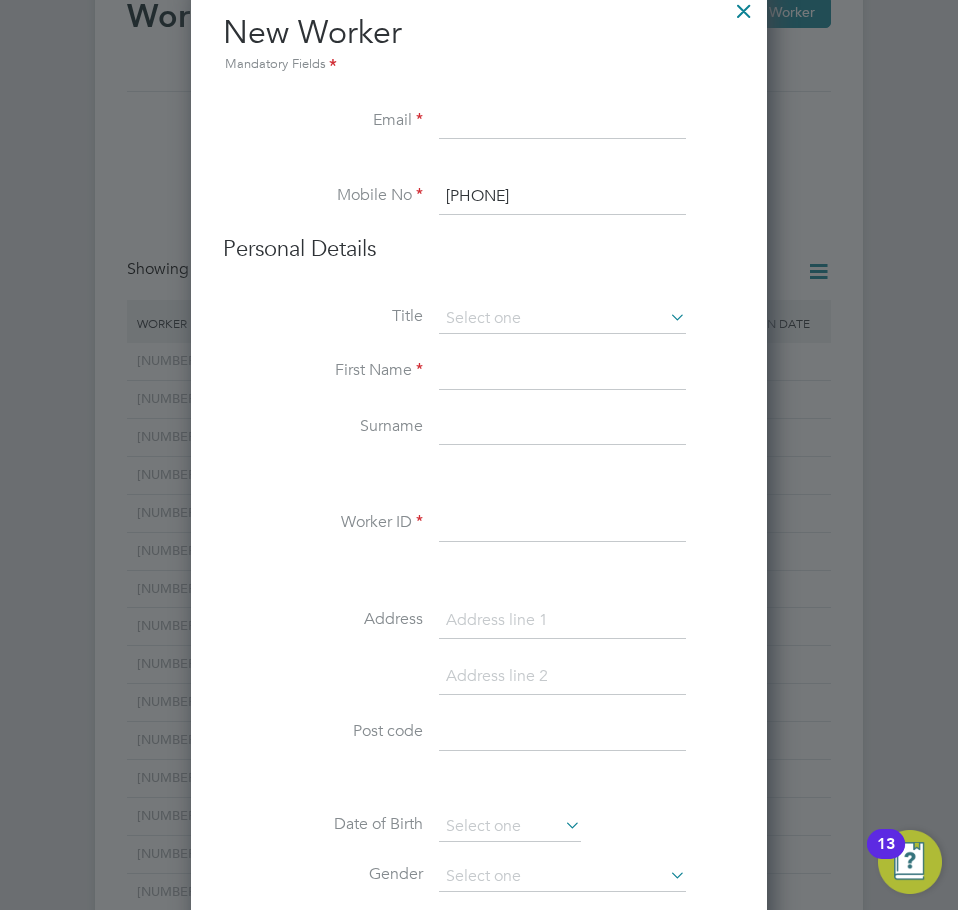 type on "[PHONE]" 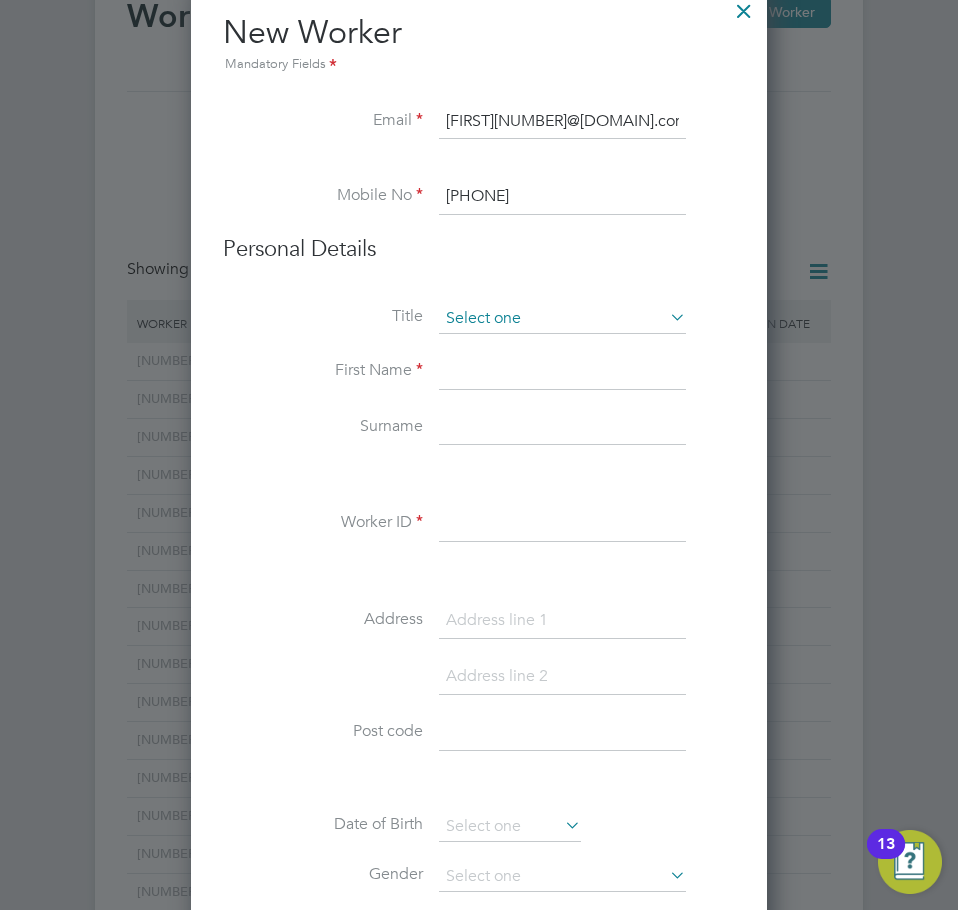 type on "[EMAIL]" 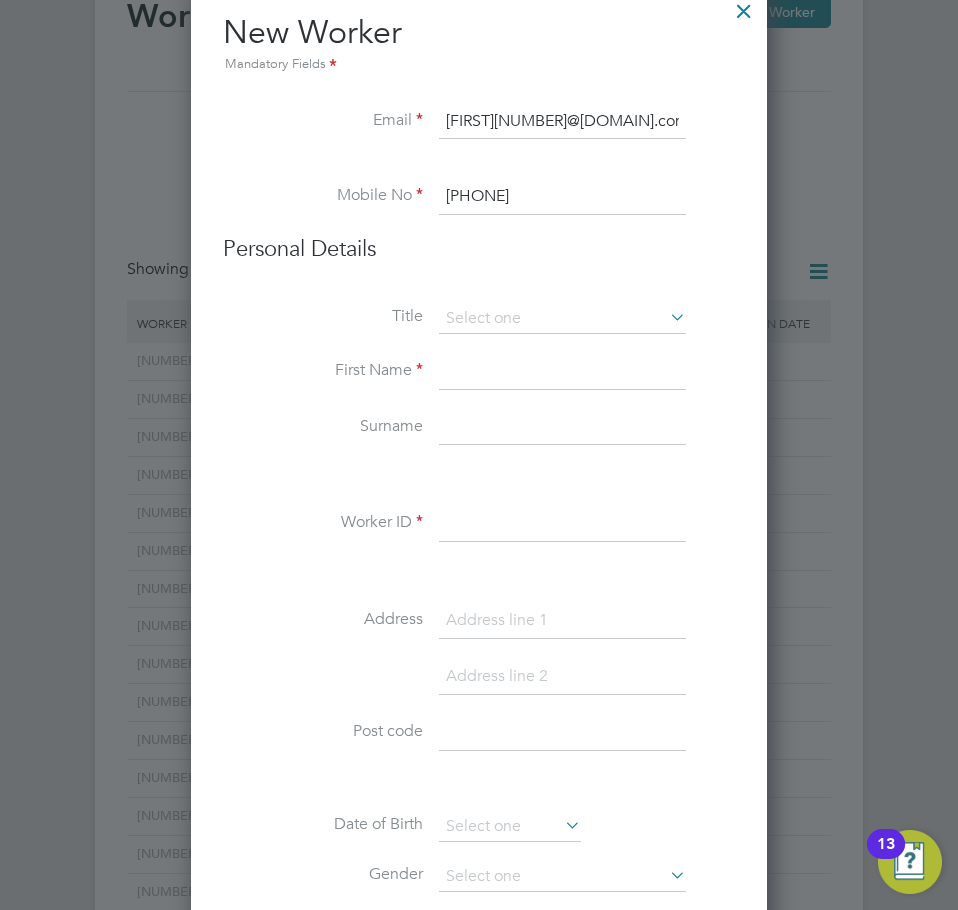 click on "Ms" 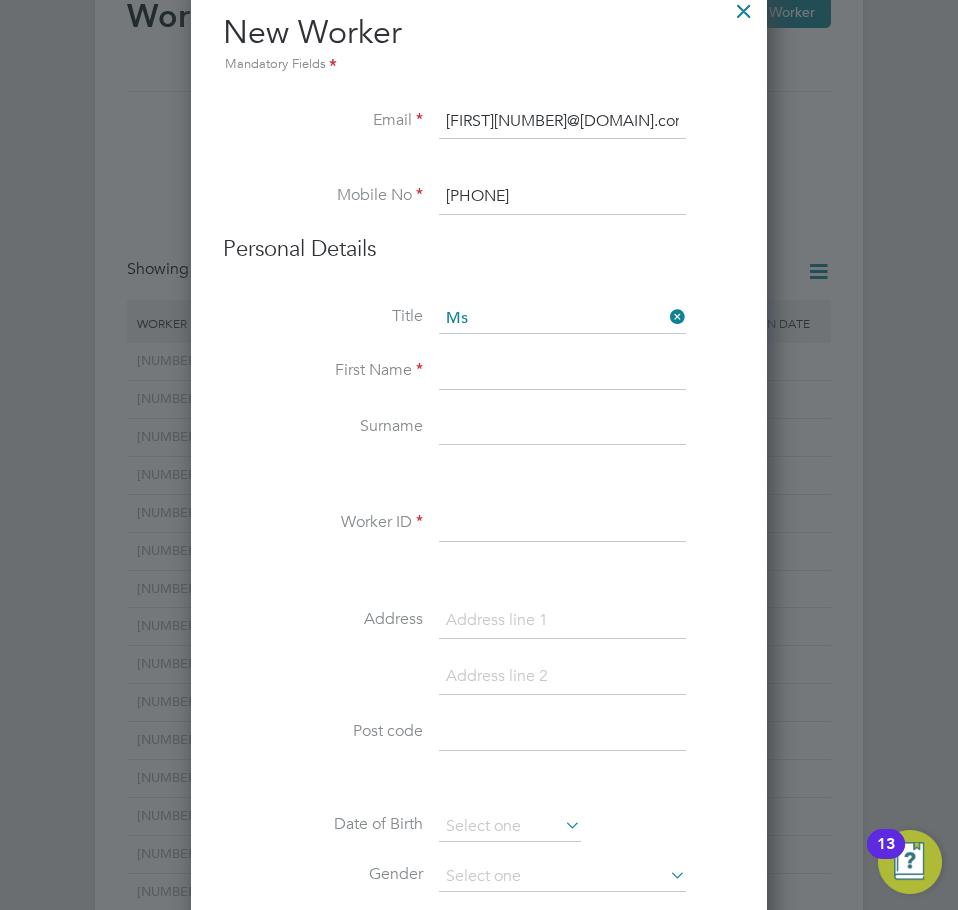 click at bounding box center (562, 372) 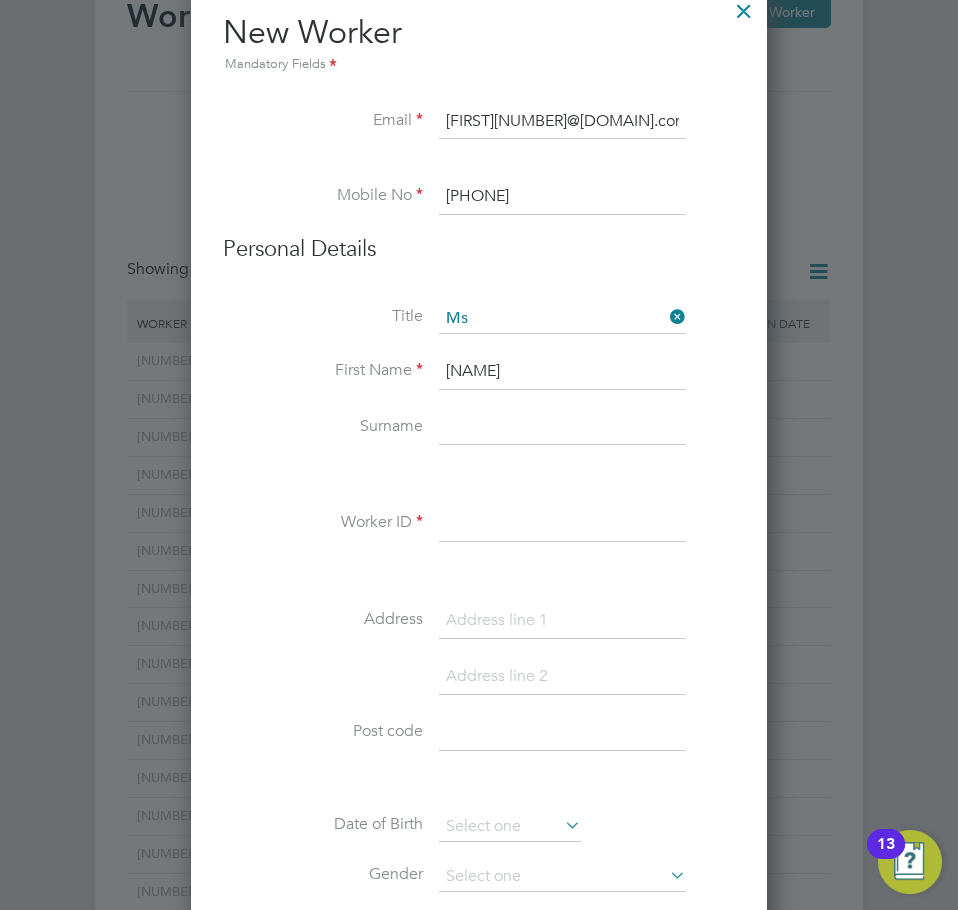 type on "[FIRST]" 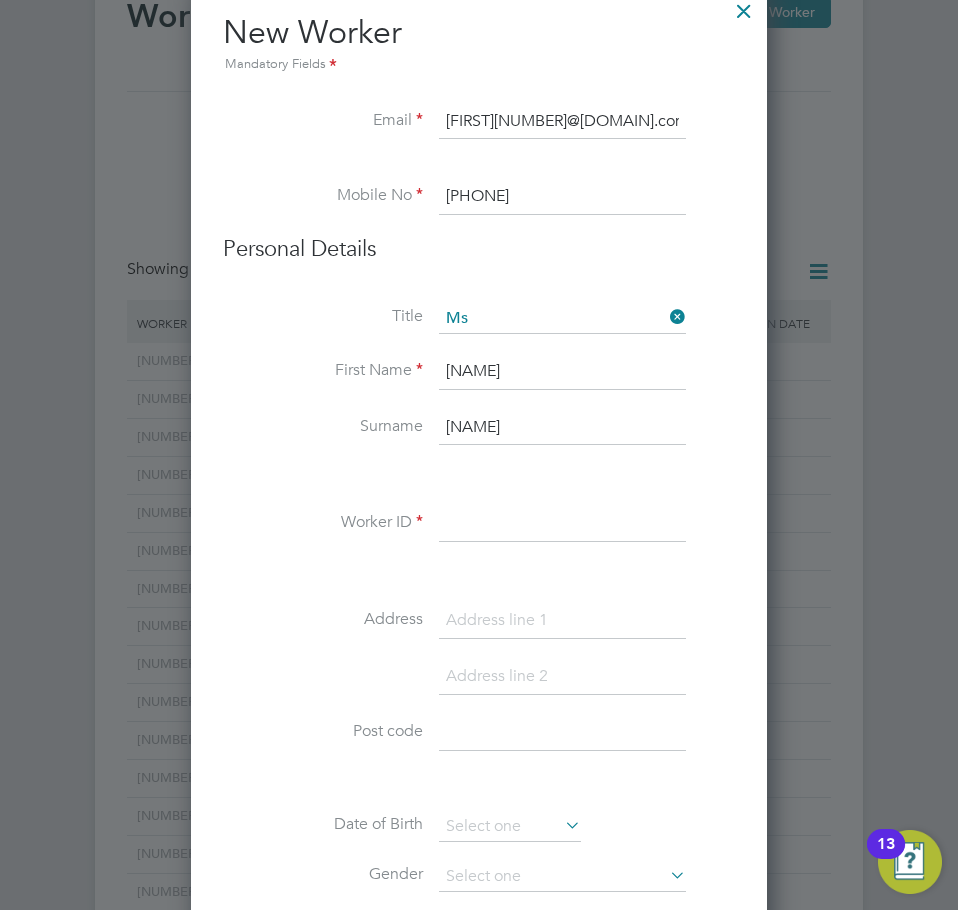 type on "[LAST]" 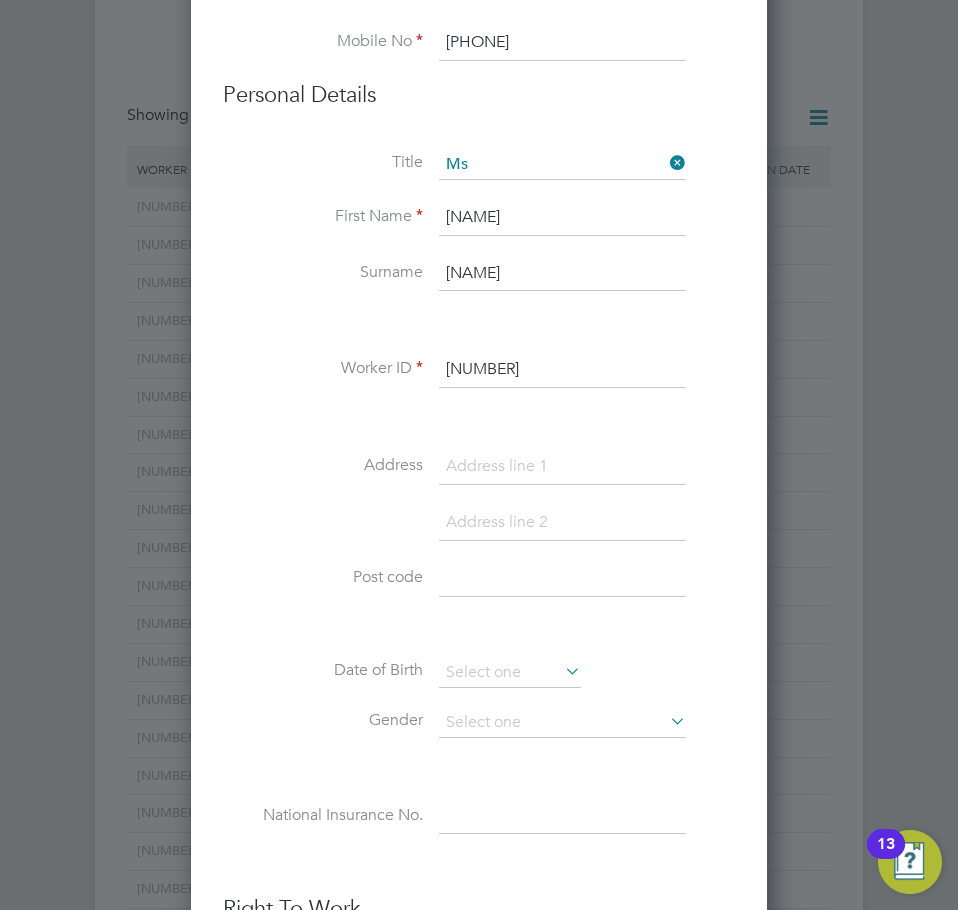 scroll, scrollTop: 600, scrollLeft: 0, axis: vertical 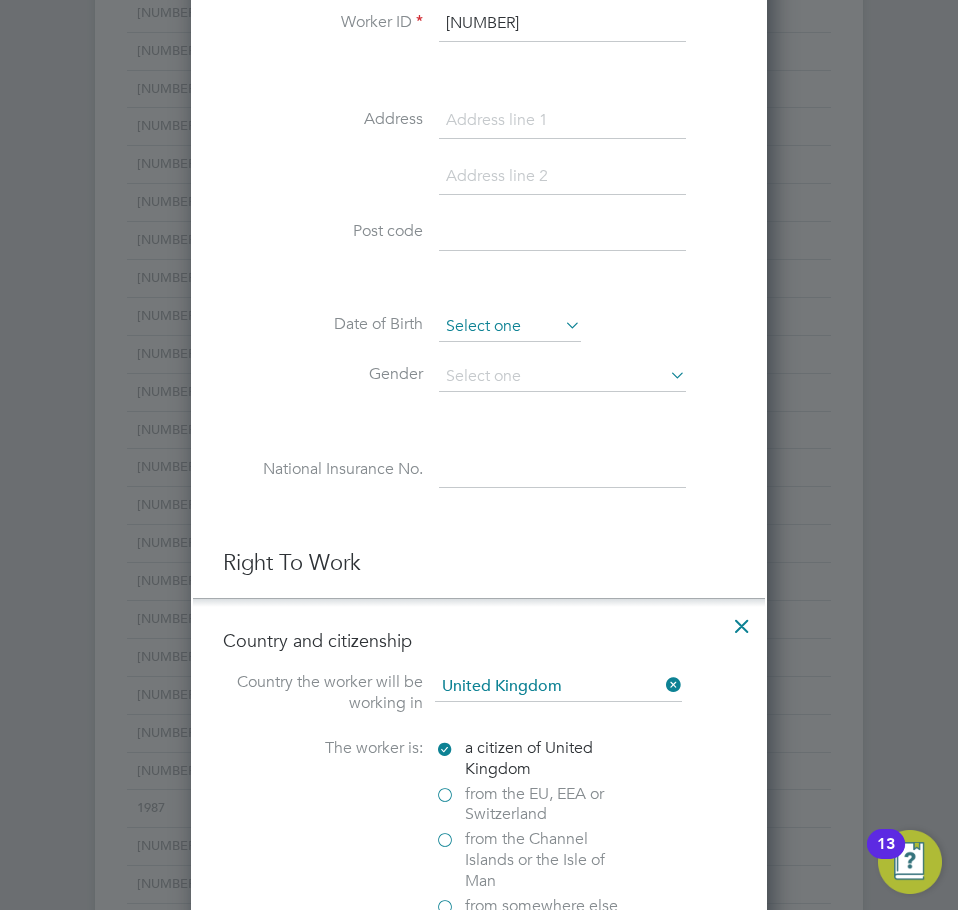 type on "[POSTAL_CODE]" 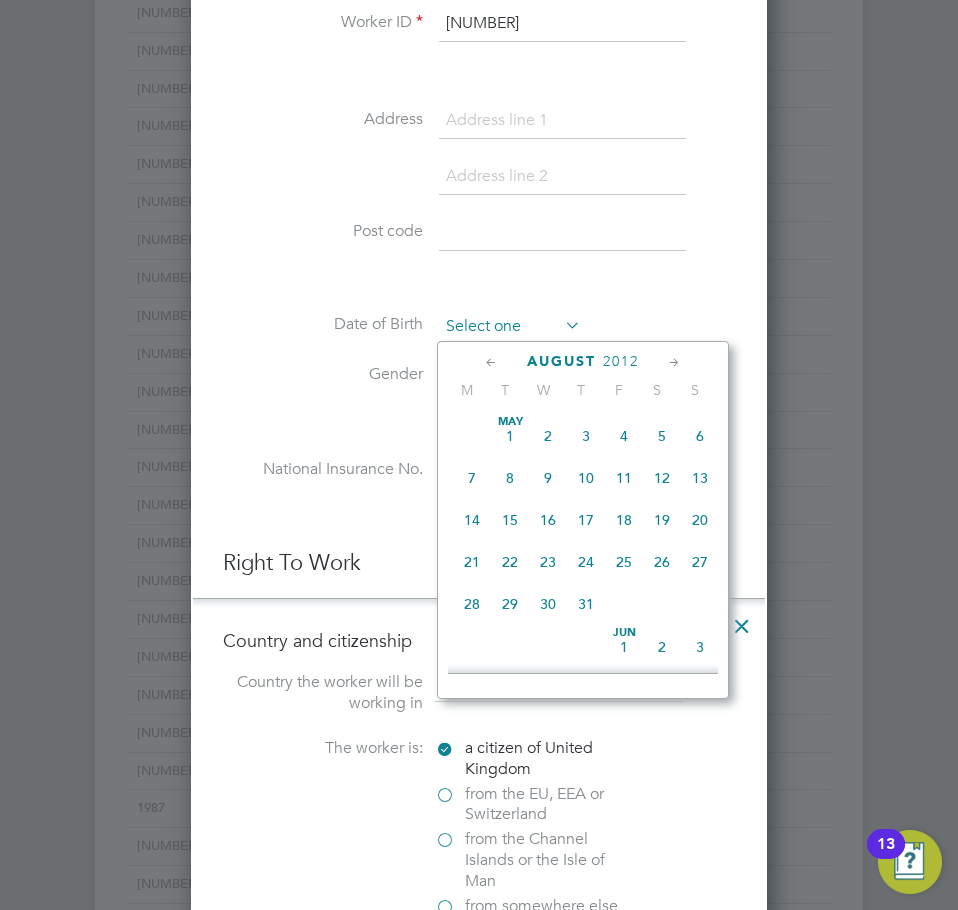 click at bounding box center [510, 327] 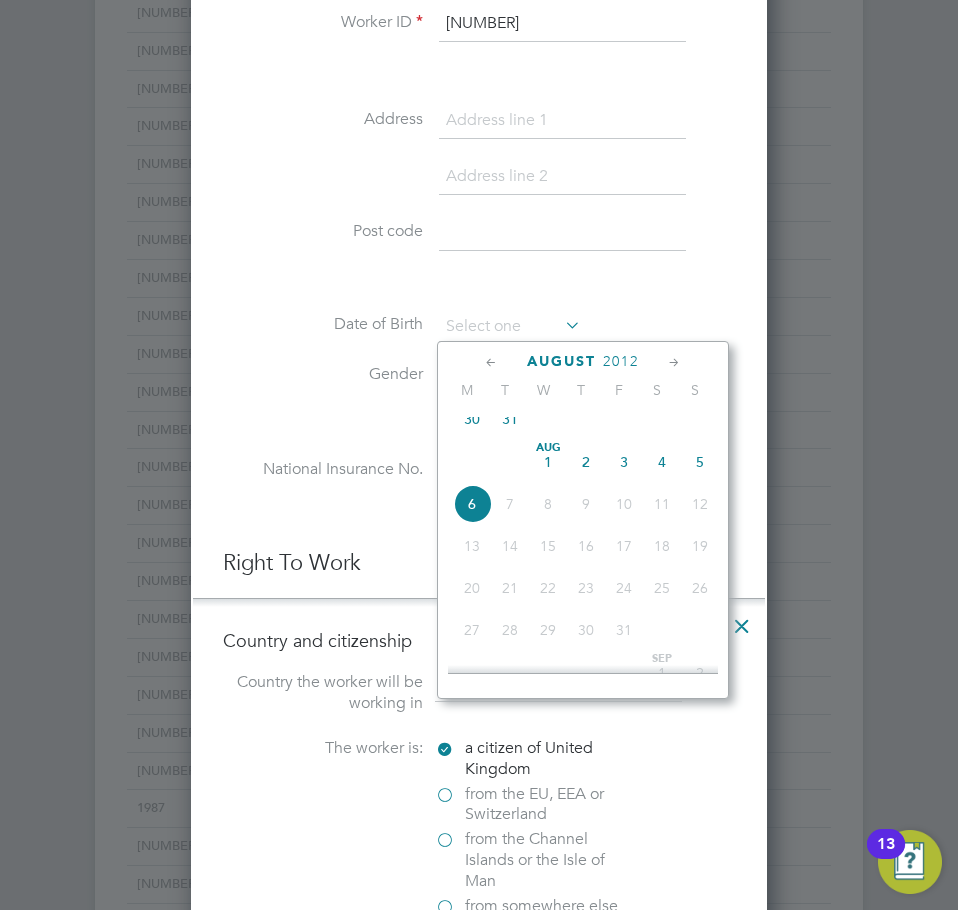 click on "2012" 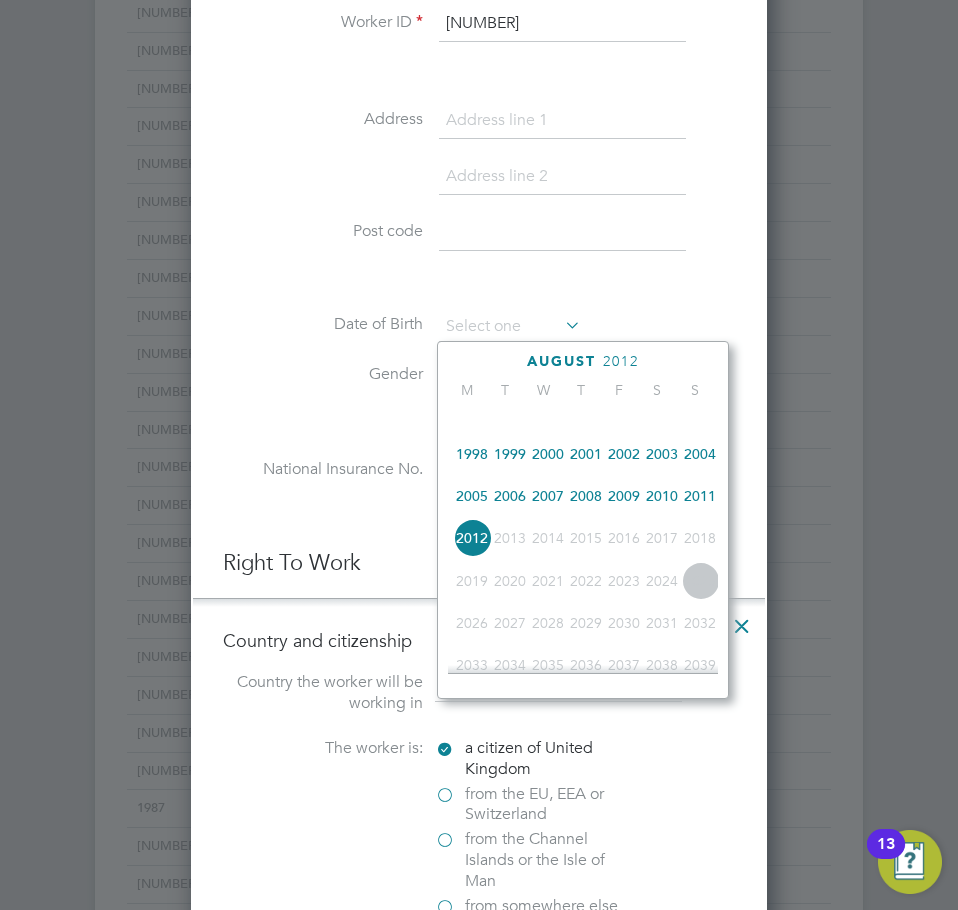 scroll, scrollTop: 230, scrollLeft: 0, axis: vertical 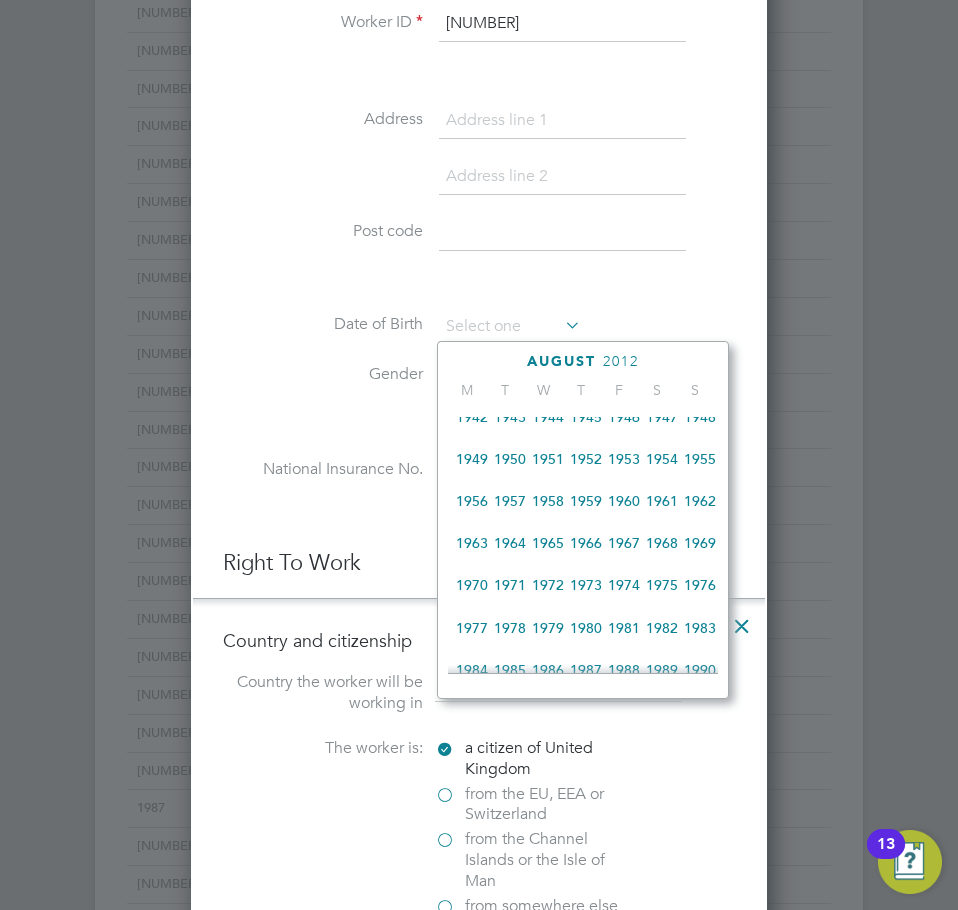 click on "1973" 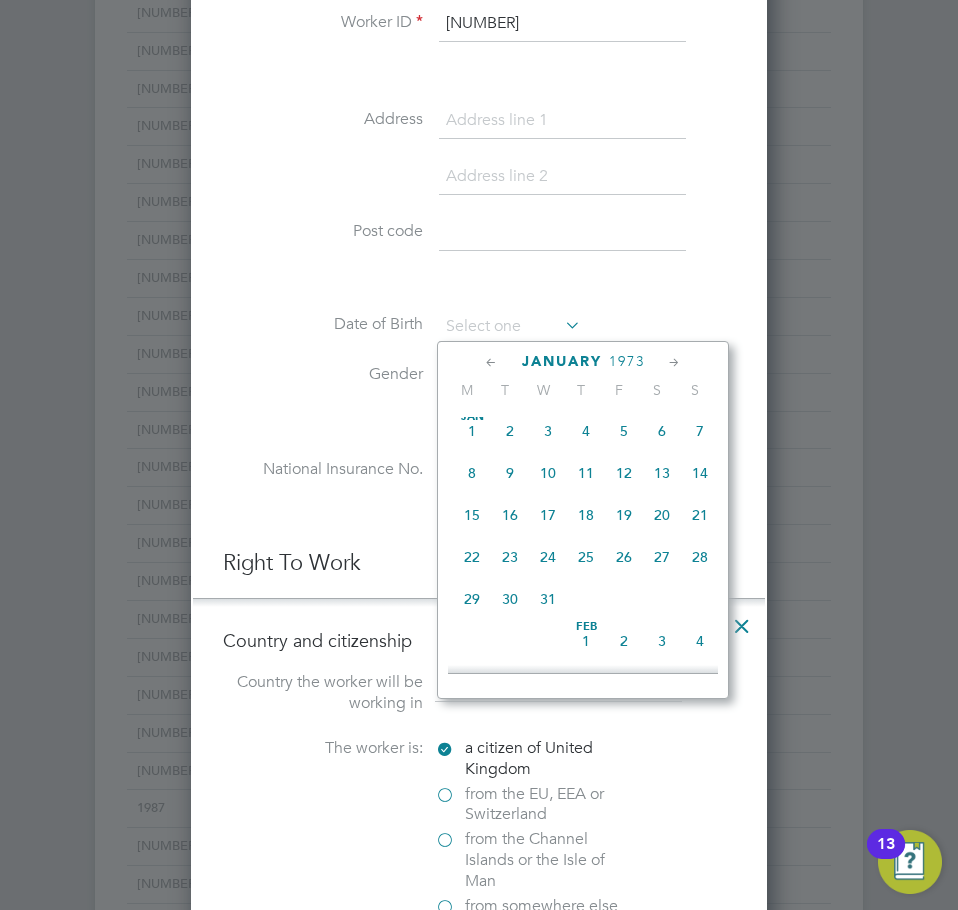scroll, scrollTop: 432, scrollLeft: 0, axis: vertical 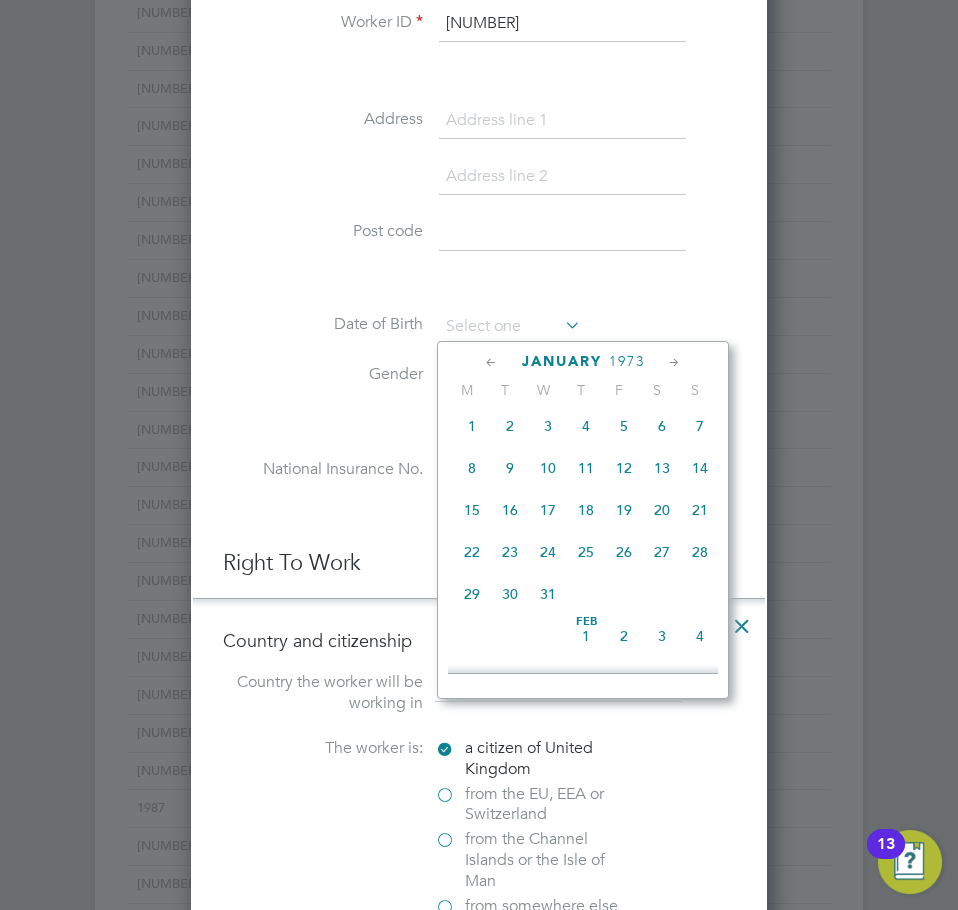click on "1973" 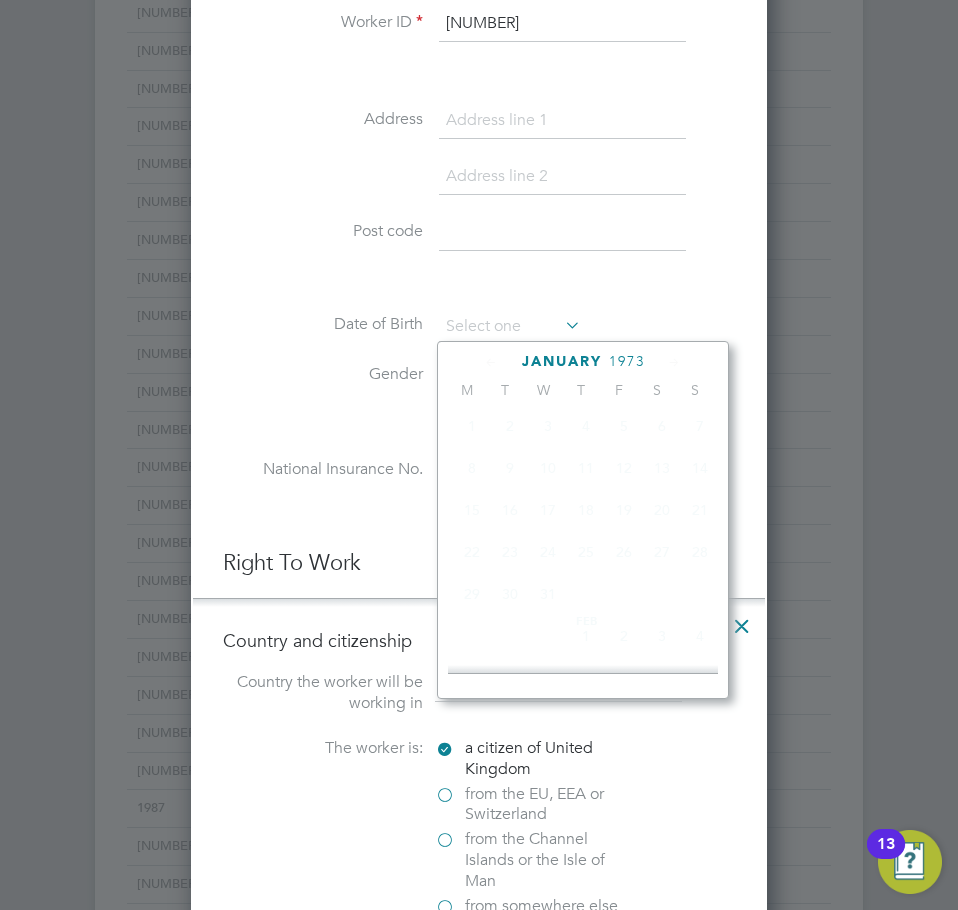 scroll, scrollTop: 530, scrollLeft: 0, axis: vertical 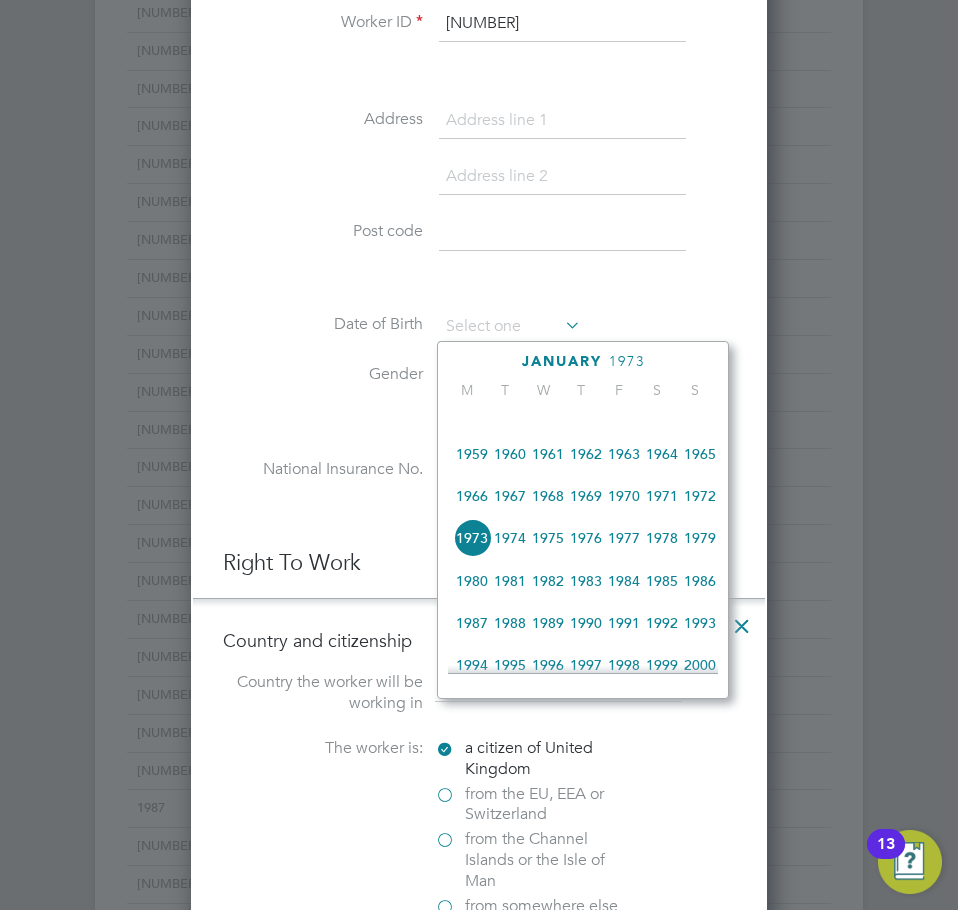 click on "1976" 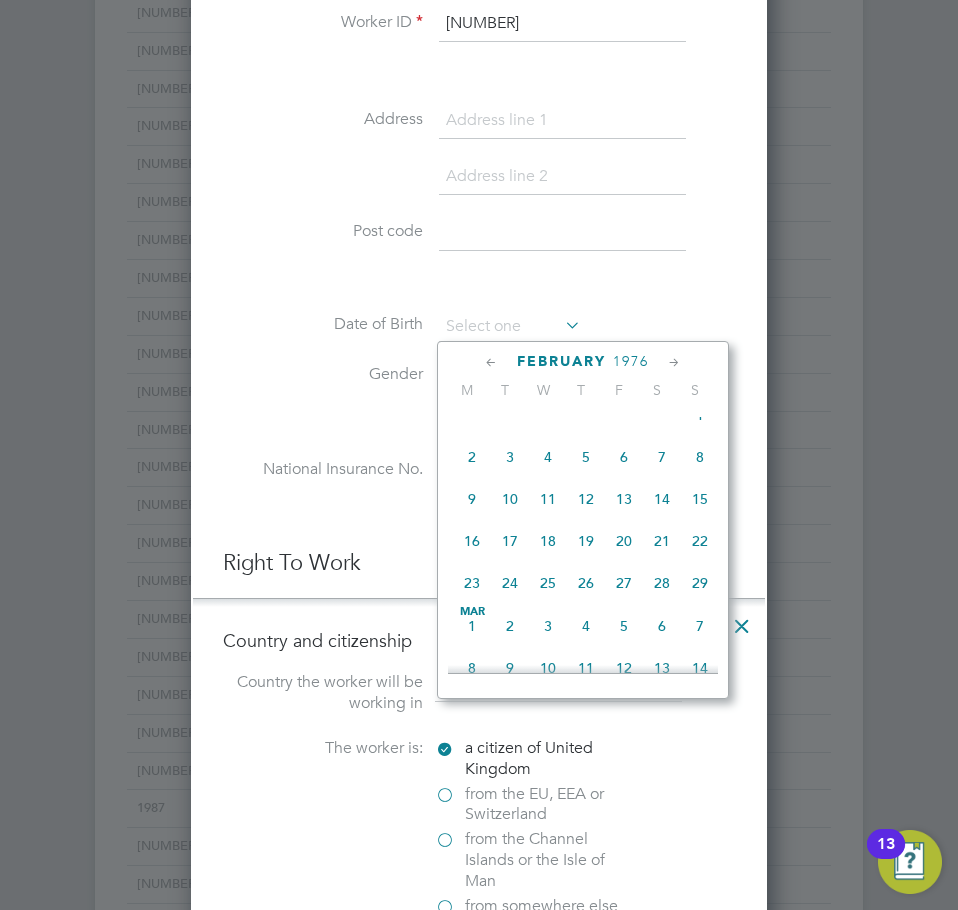 scroll, scrollTop: 216, scrollLeft: 0, axis: vertical 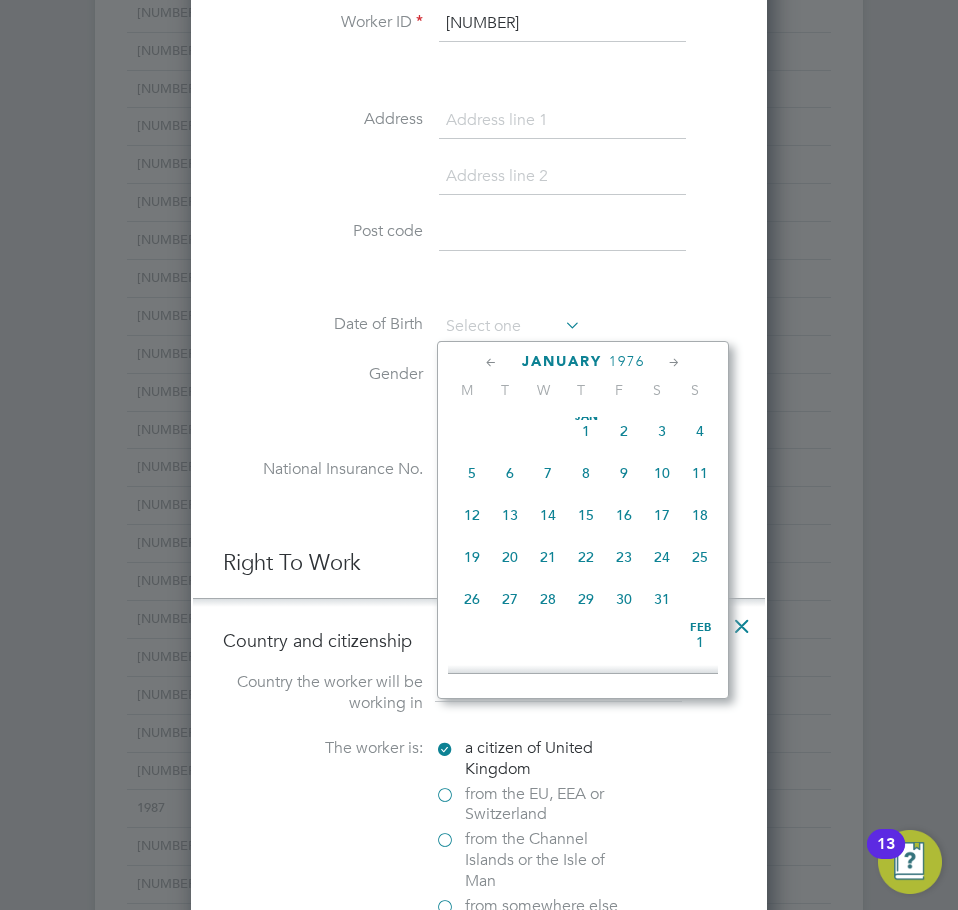 click on "21" 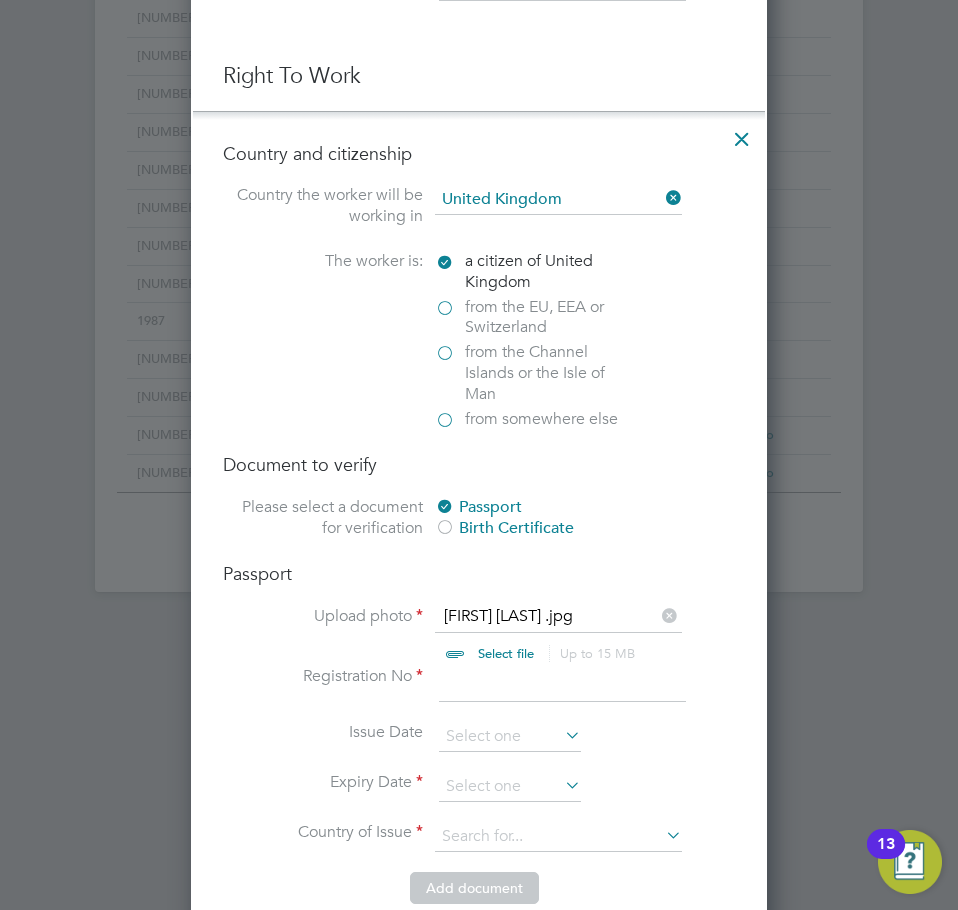 scroll, scrollTop: 1100, scrollLeft: 0, axis: vertical 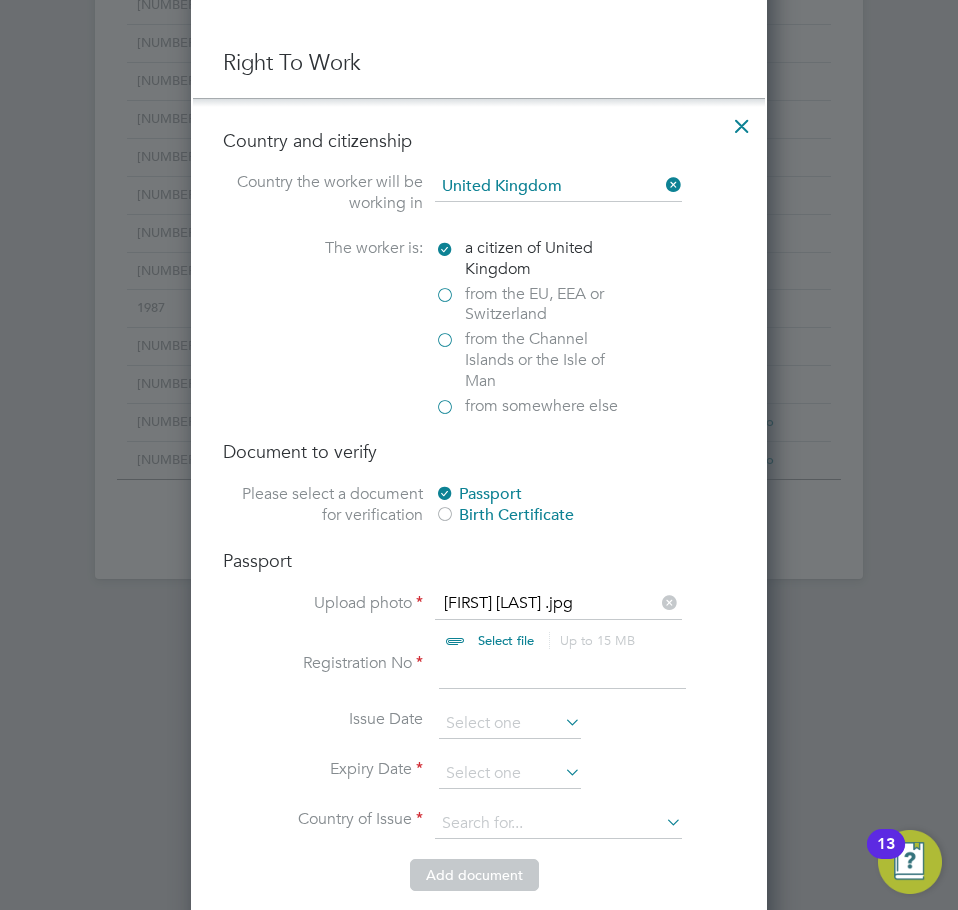 click at bounding box center [562, 671] 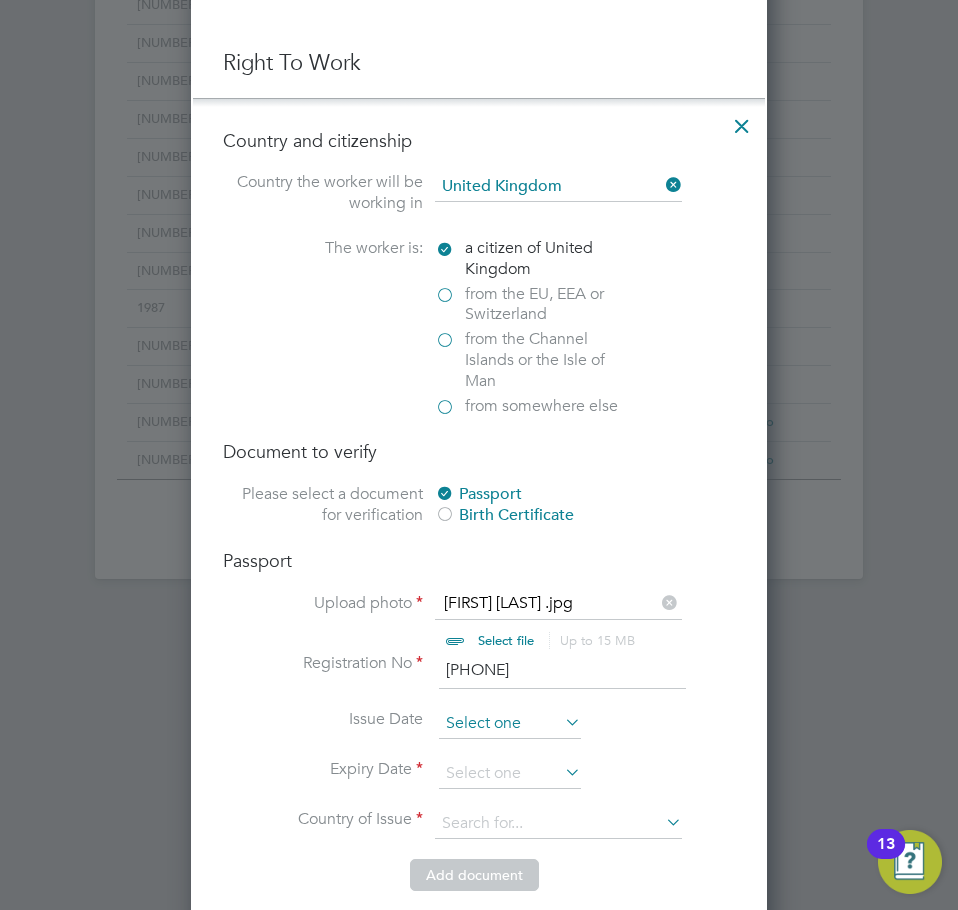 type on "539293953" 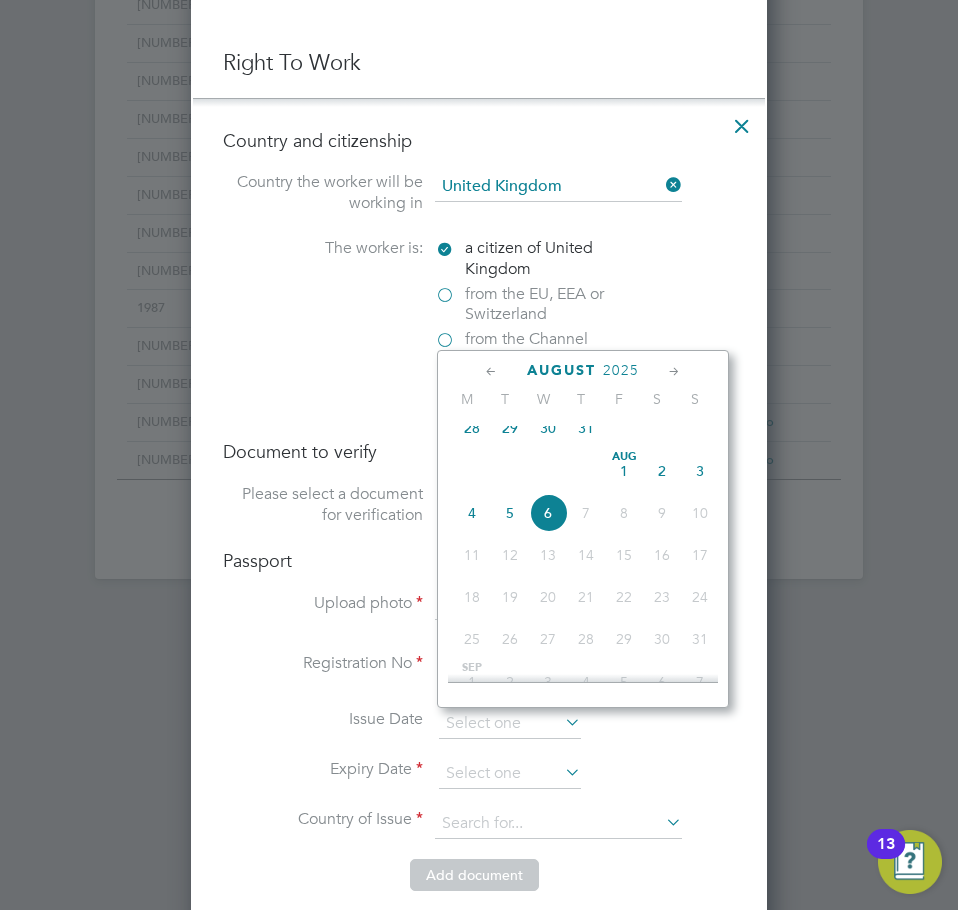 click on "August 2025" 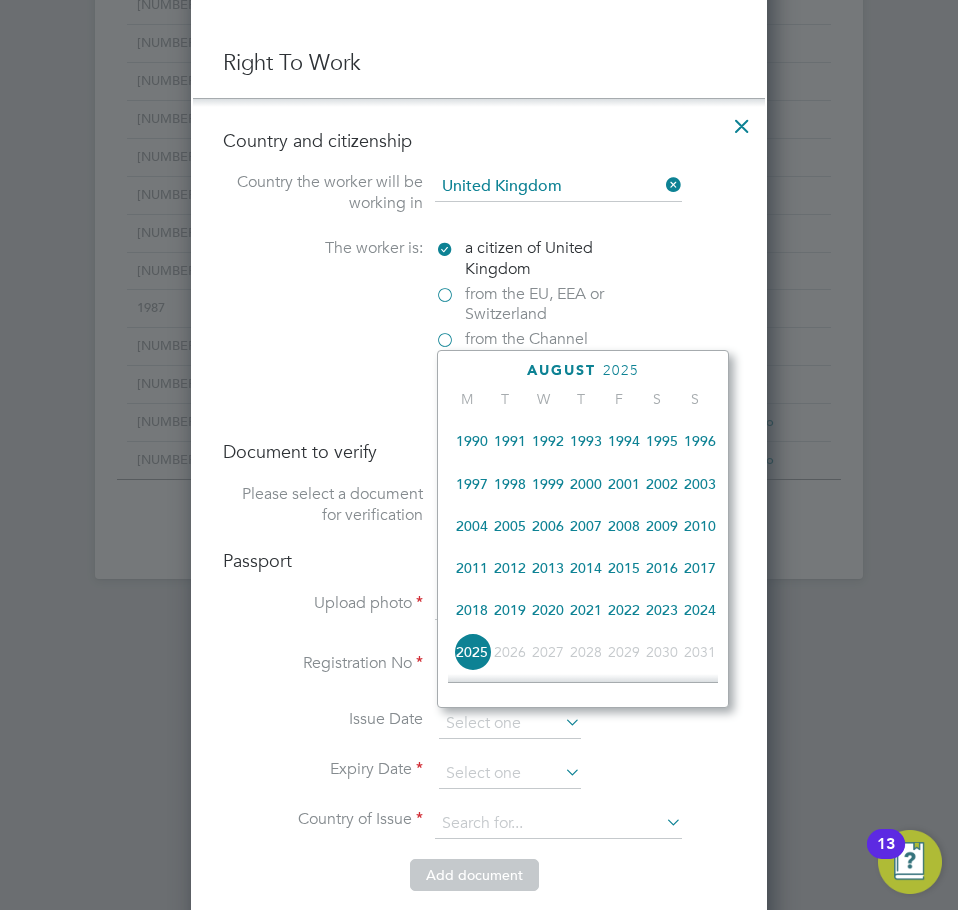 scroll, scrollTop: 632, scrollLeft: 0, axis: vertical 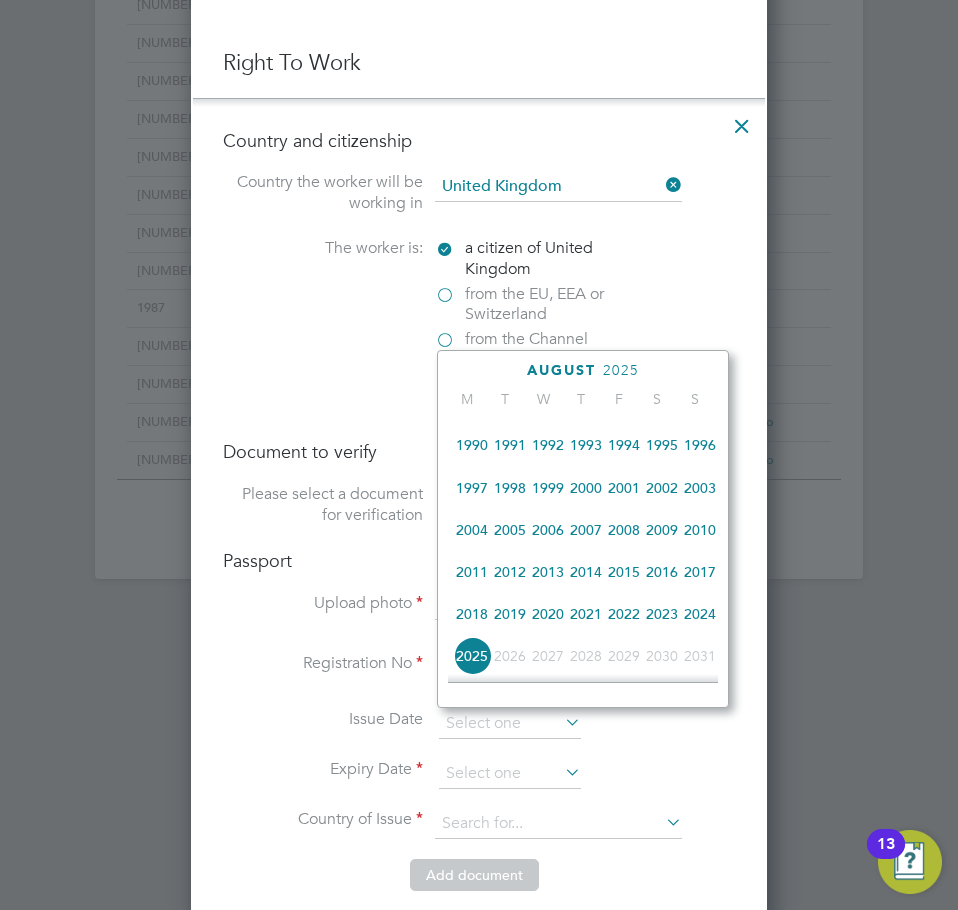 click on "2017" 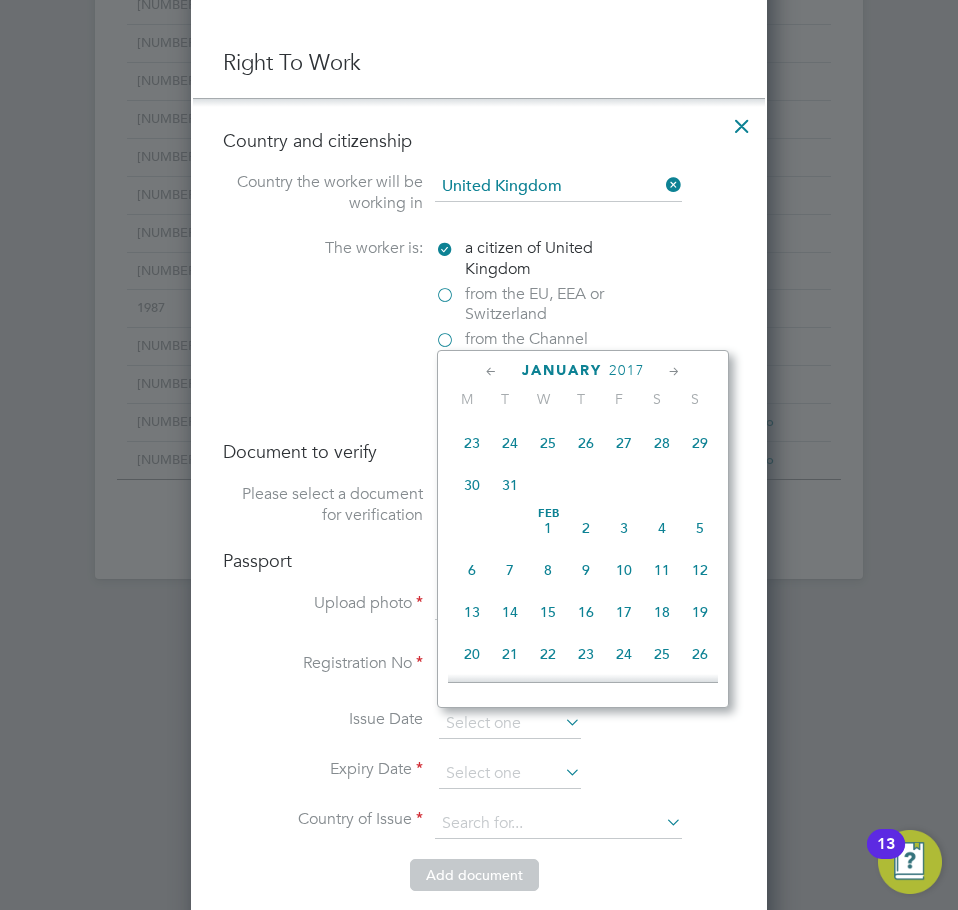 scroll, scrollTop: 216, scrollLeft: 0, axis: vertical 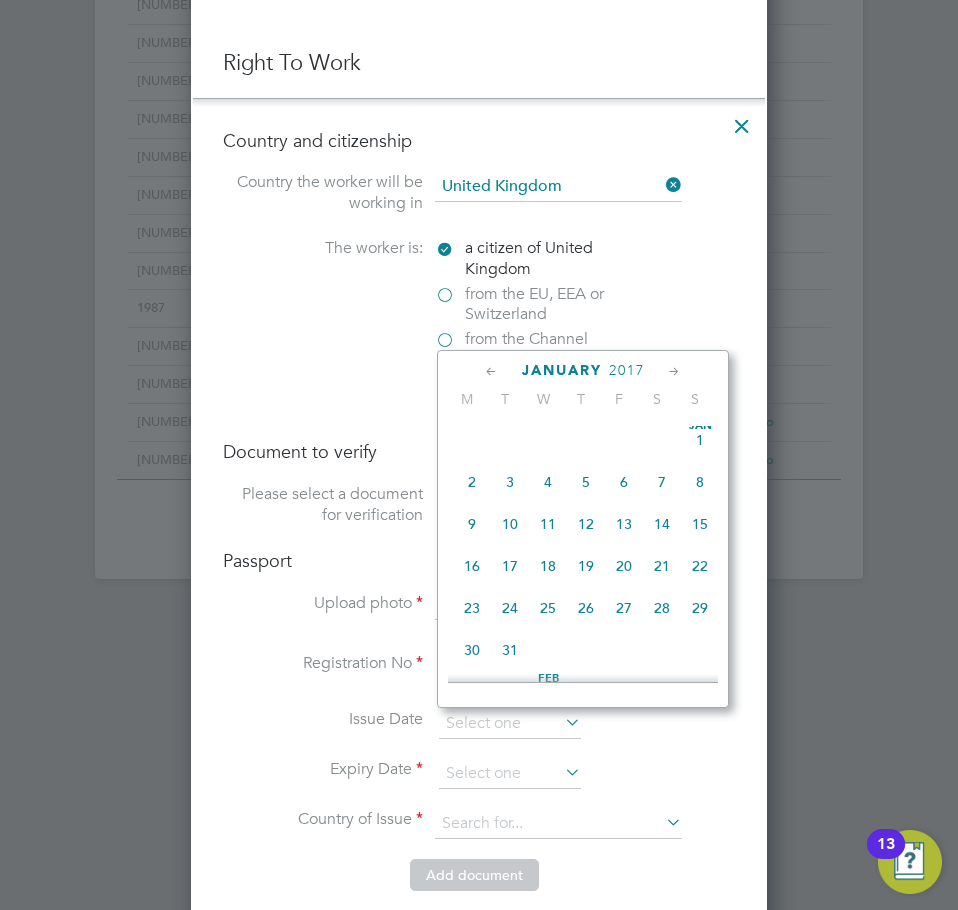 click on "13" 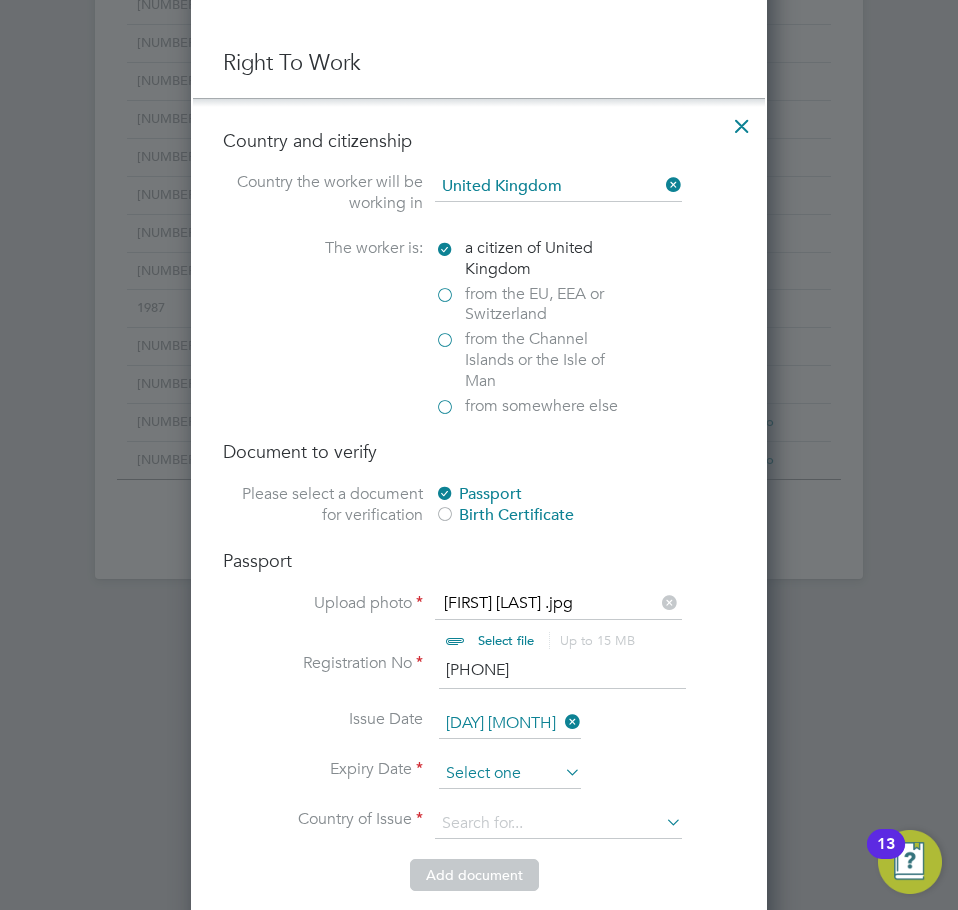 click at bounding box center [510, 774] 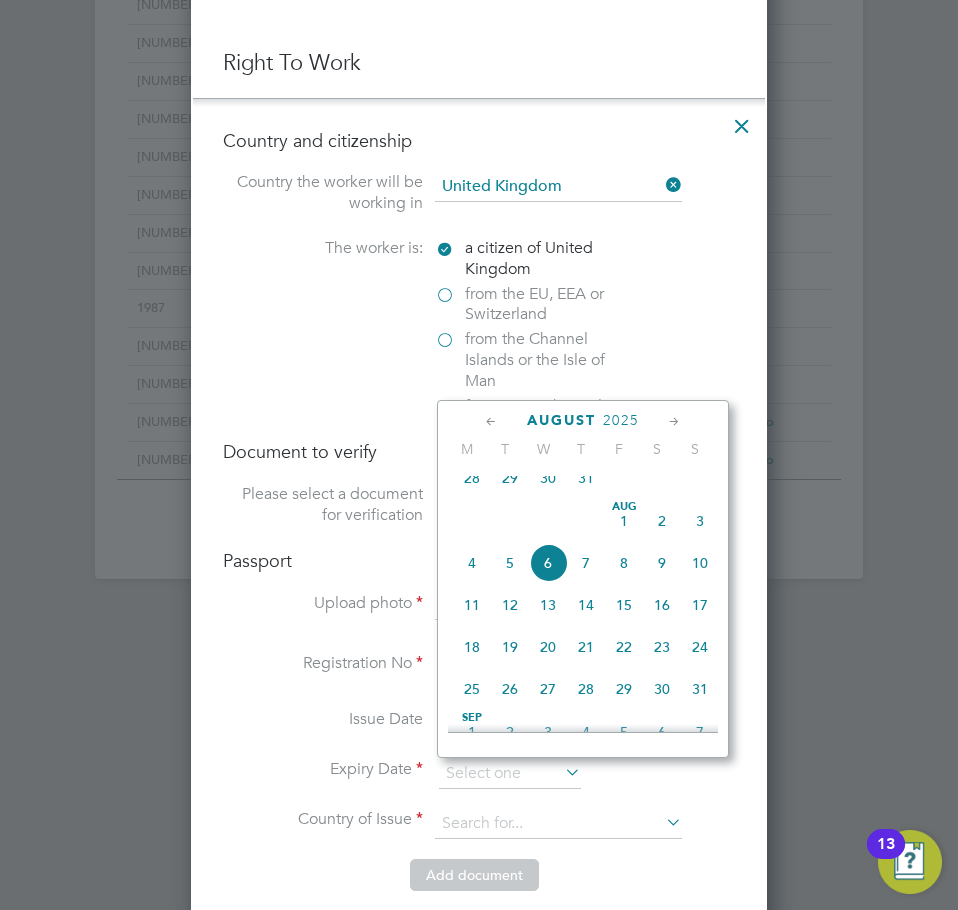 click on "2025" 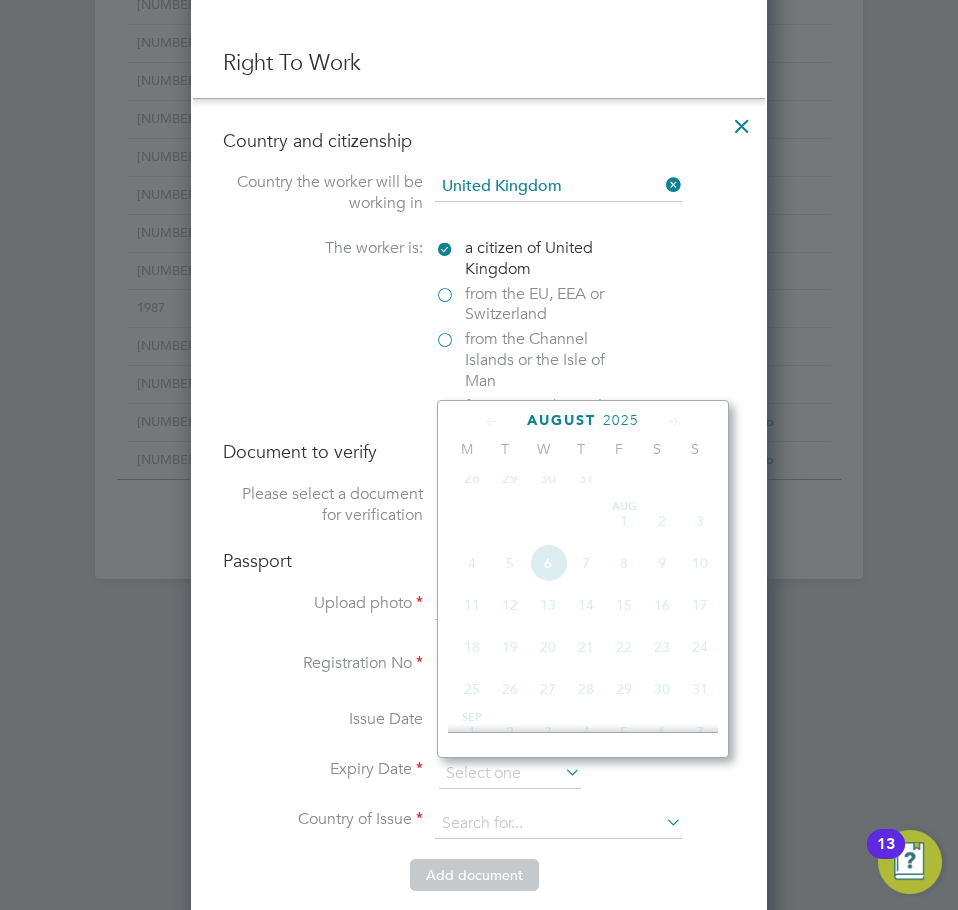 scroll, scrollTop: 530, scrollLeft: 0, axis: vertical 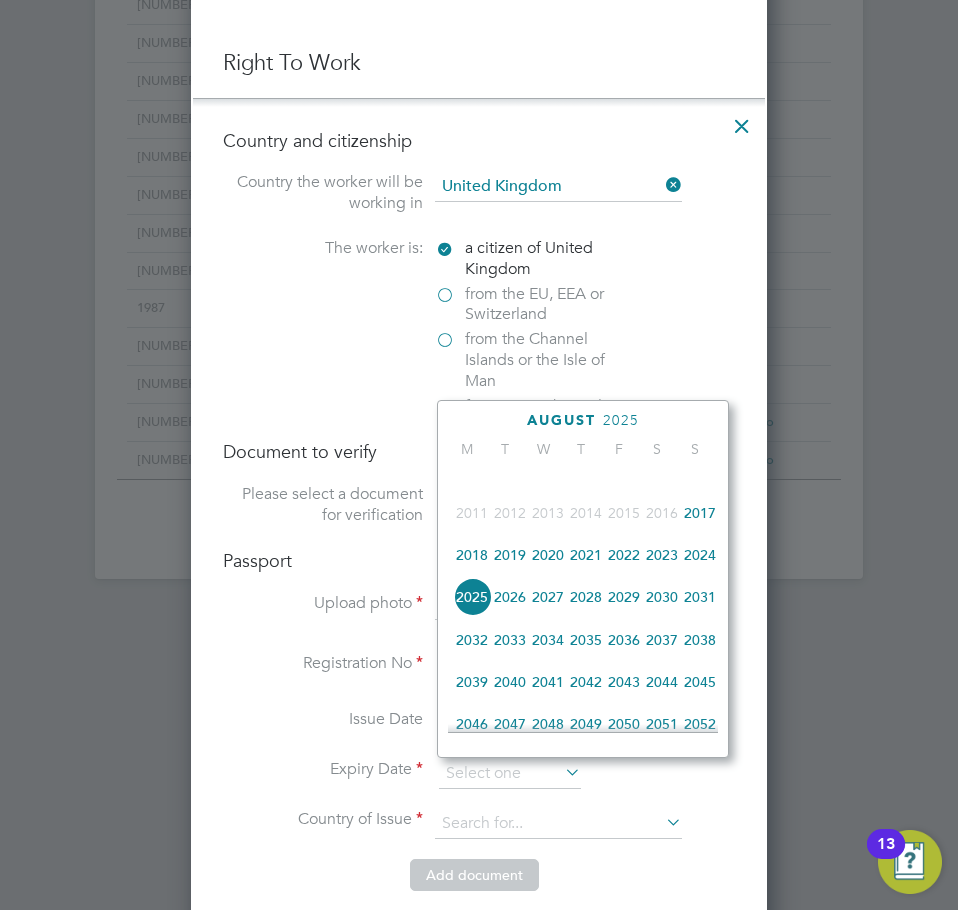 click on "2027" 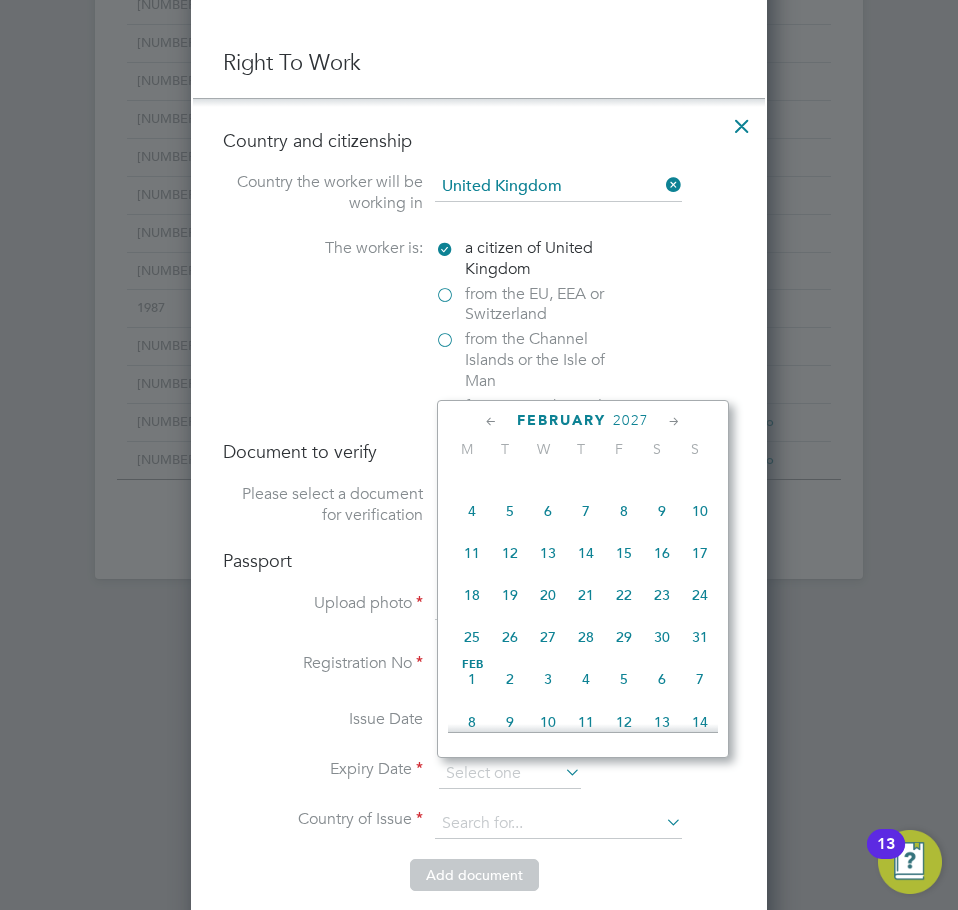 scroll, scrollTop: 405, scrollLeft: 0, axis: vertical 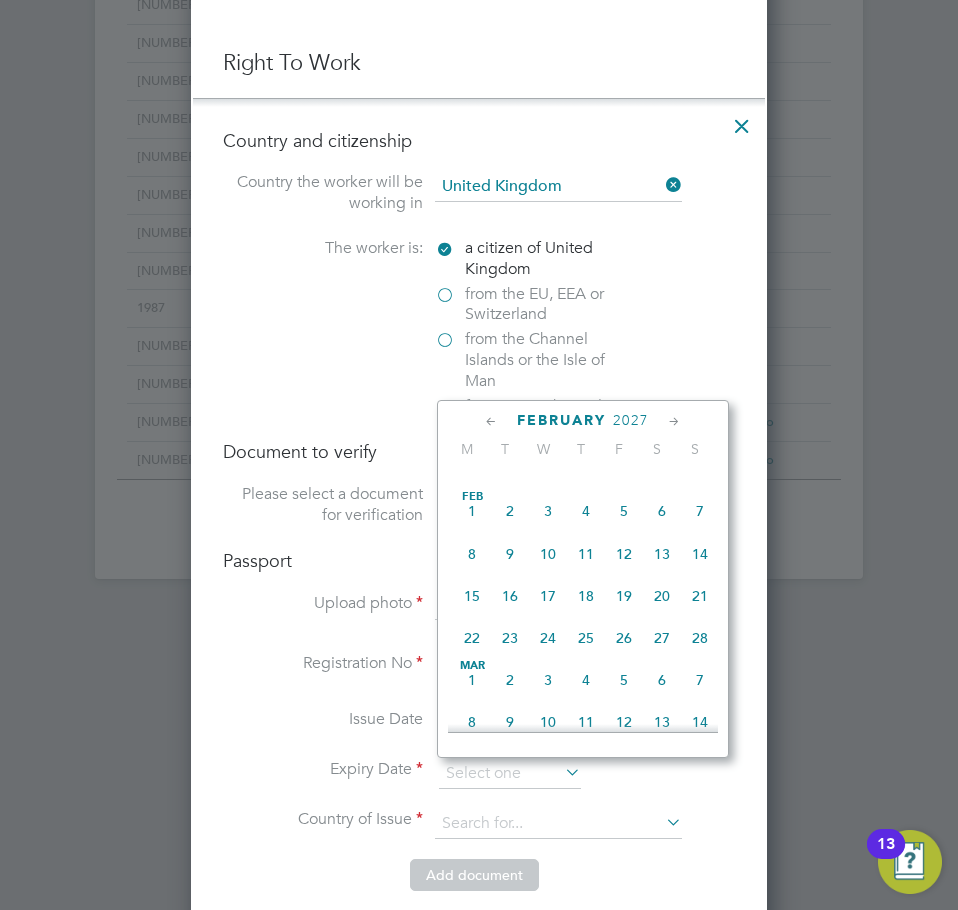 click on "13" 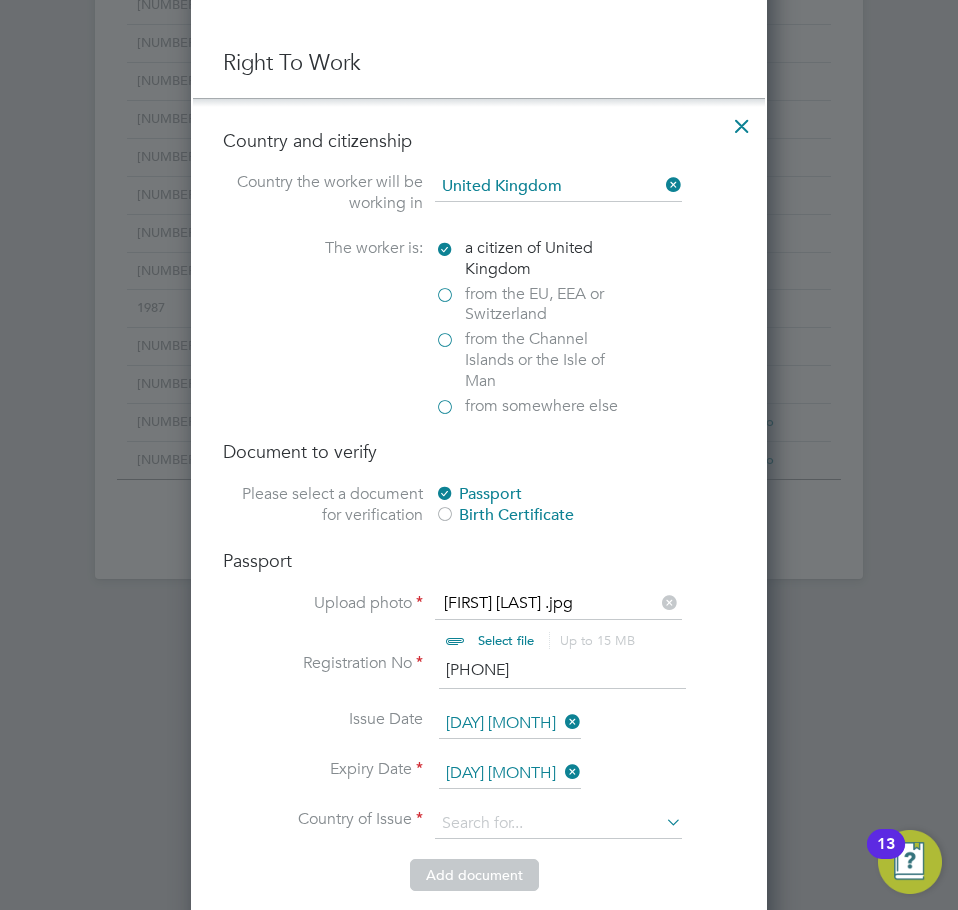 scroll, scrollTop: 1300, scrollLeft: 0, axis: vertical 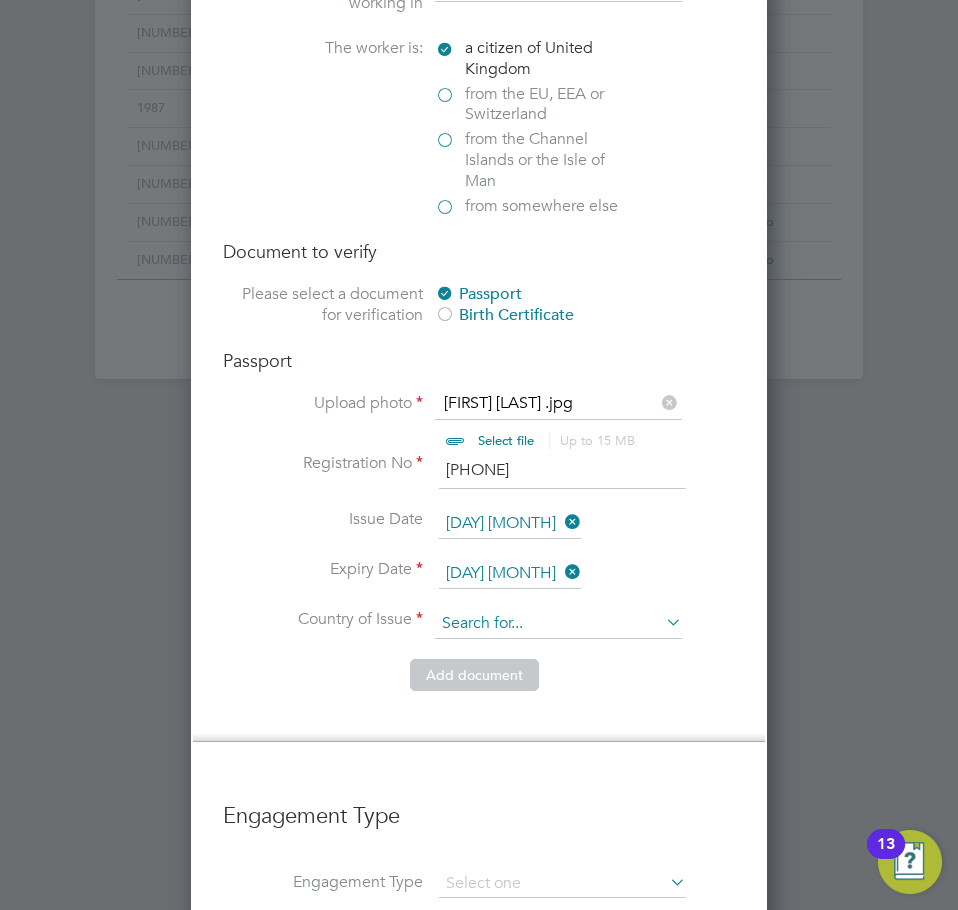 click at bounding box center [558, 624] 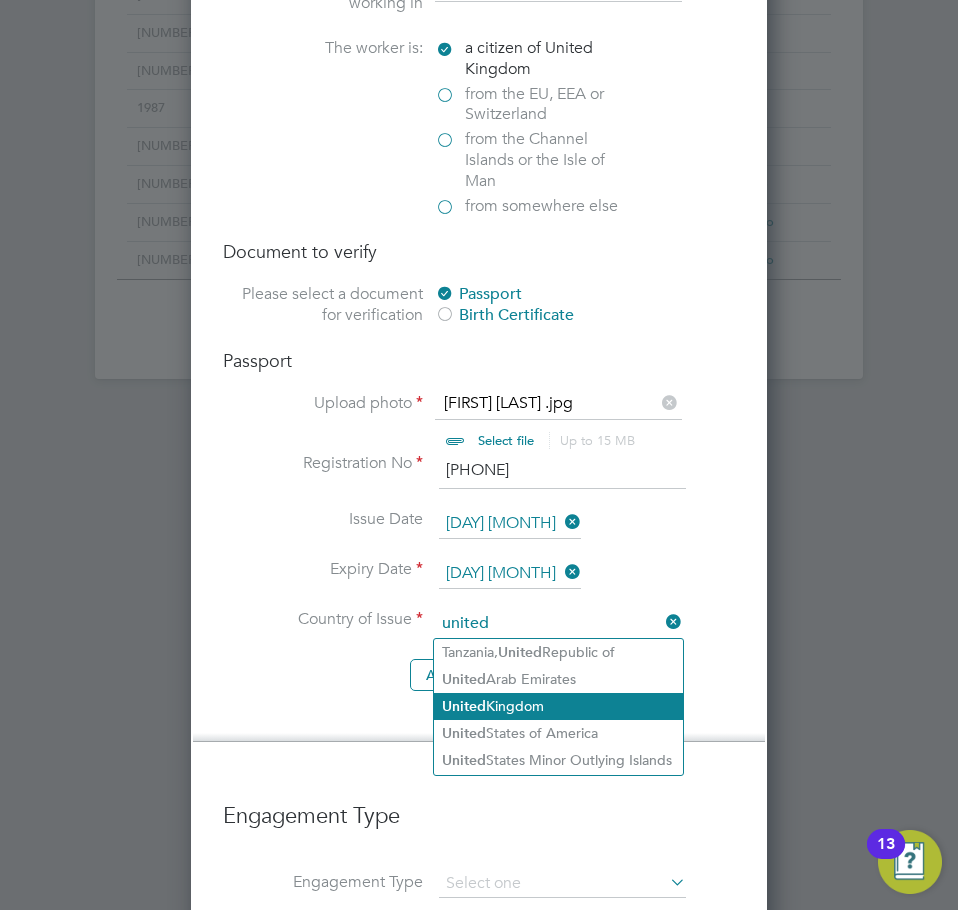 click on "United  Kingdom" 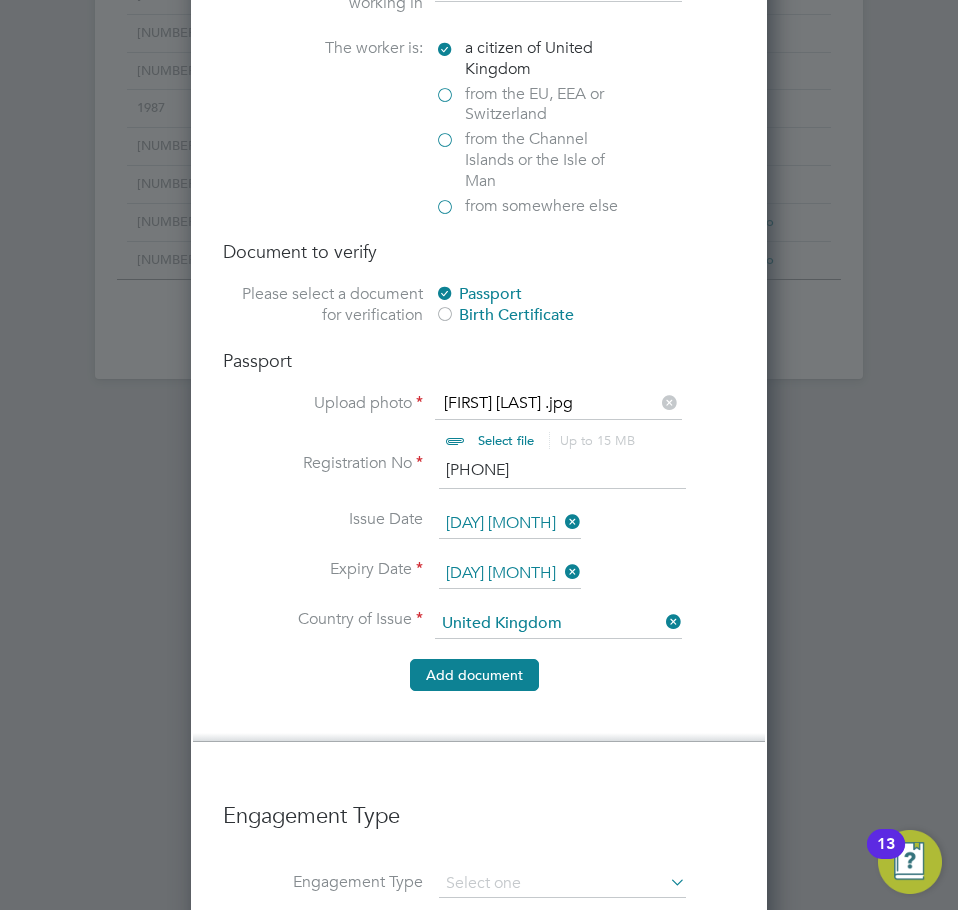 click on "Add document" at bounding box center (474, 675) 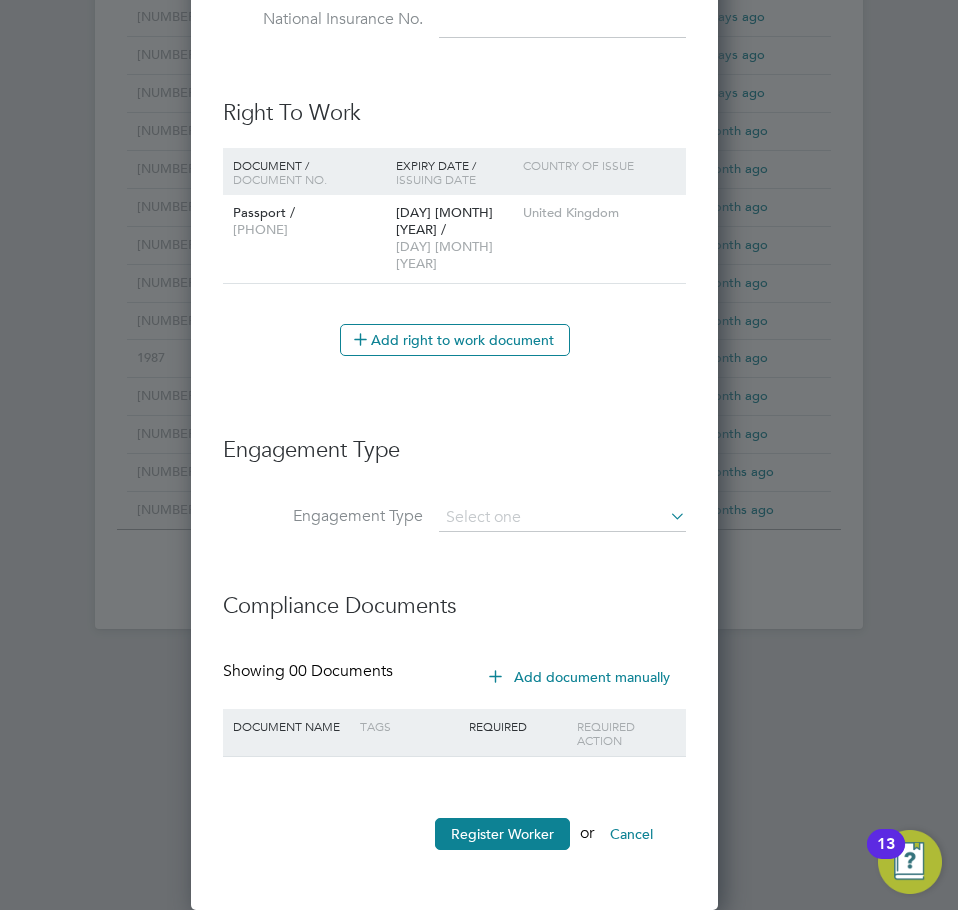 scroll, scrollTop: 1017, scrollLeft: 0, axis: vertical 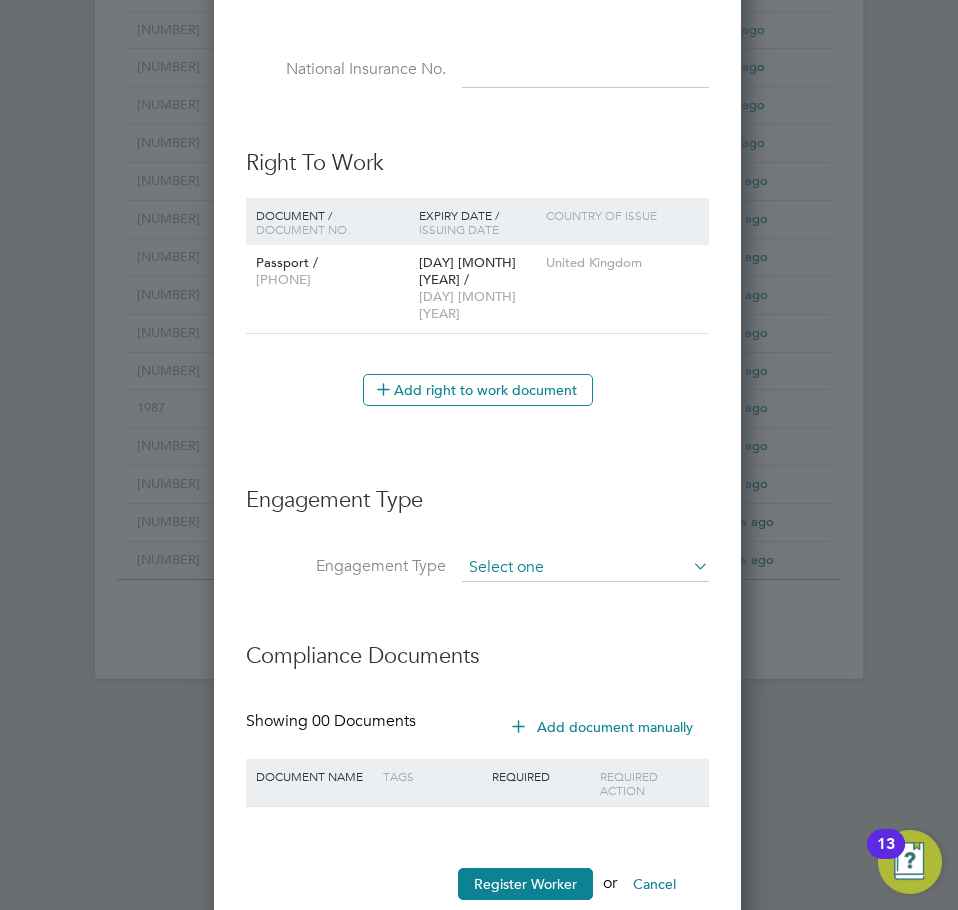 click at bounding box center (585, 568) 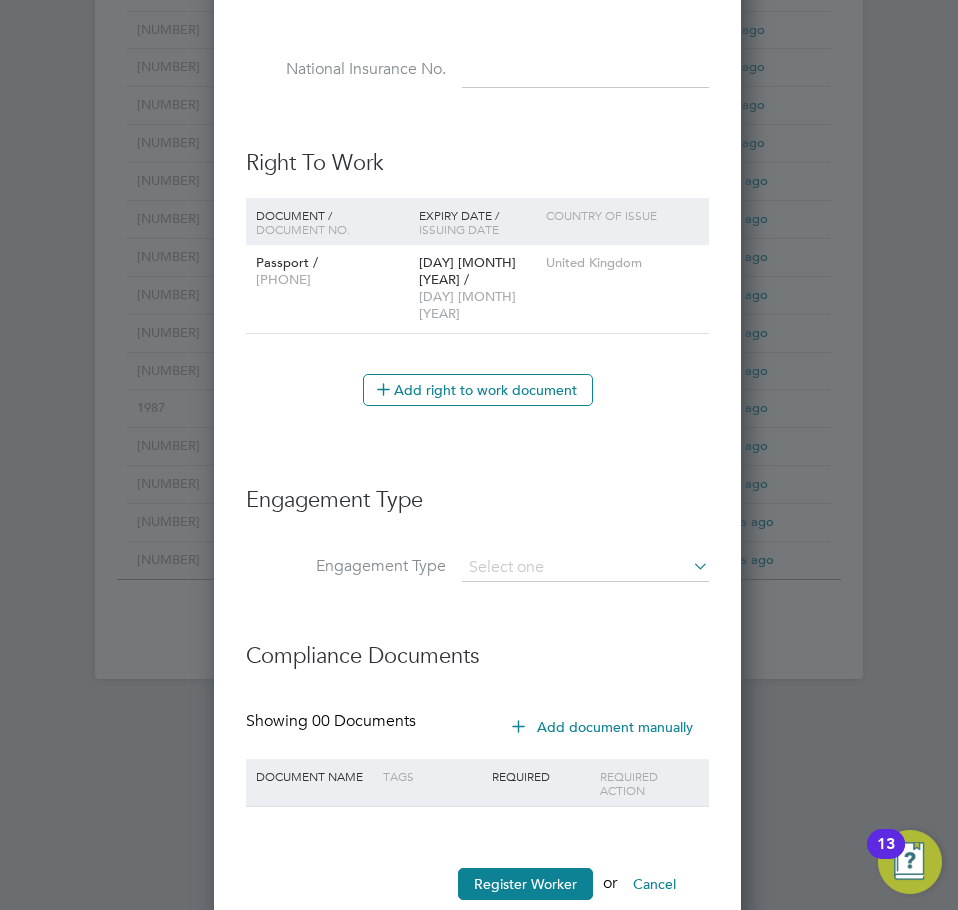 click on "PAYE Direct" 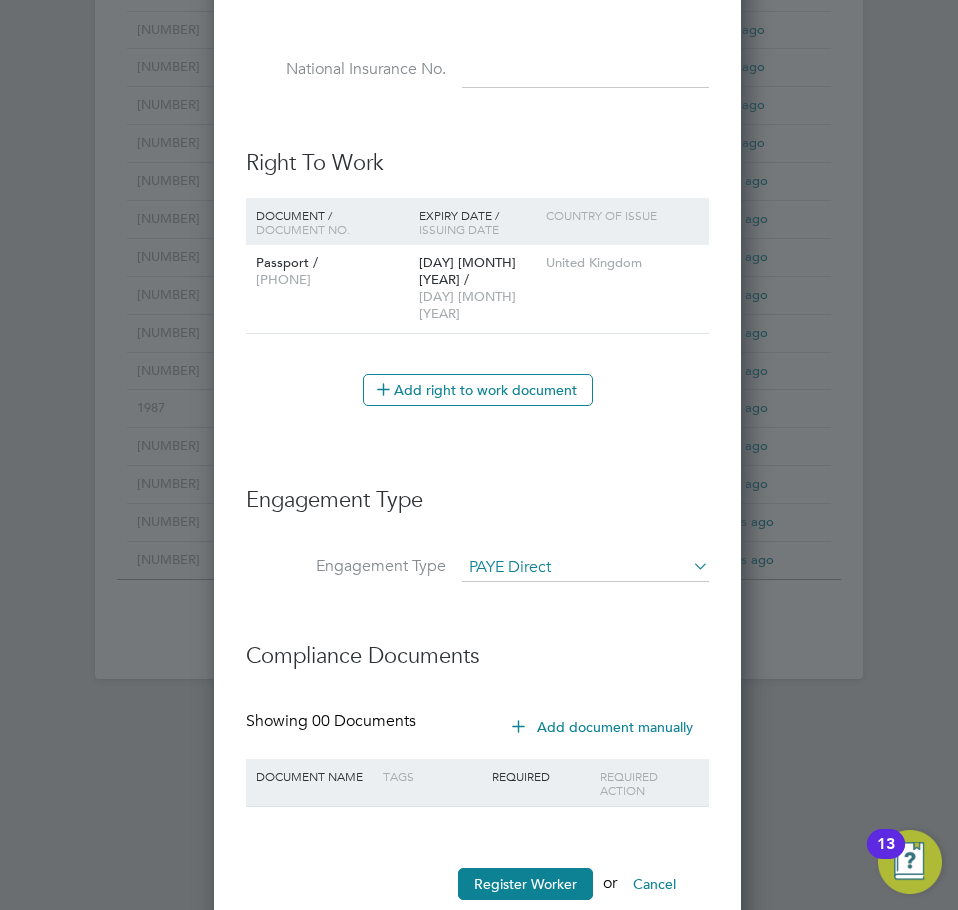 scroll, scrollTop: 10, scrollLeft: 10, axis: both 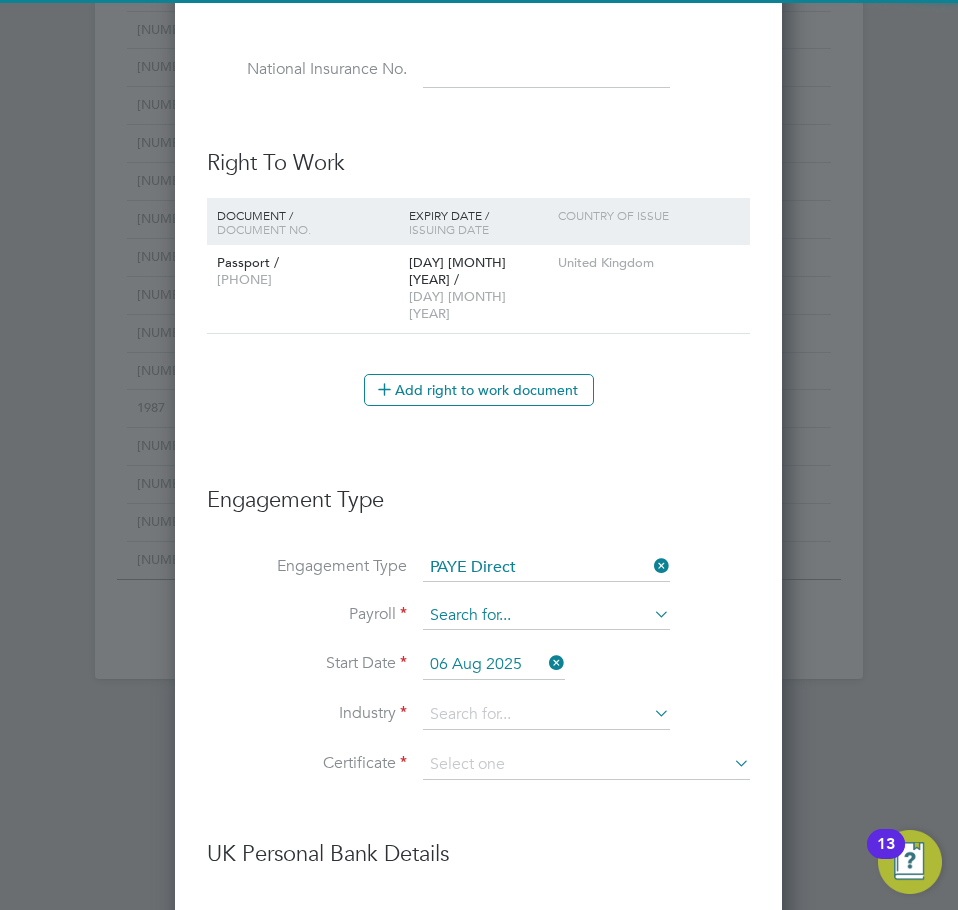 click at bounding box center (546, 616) 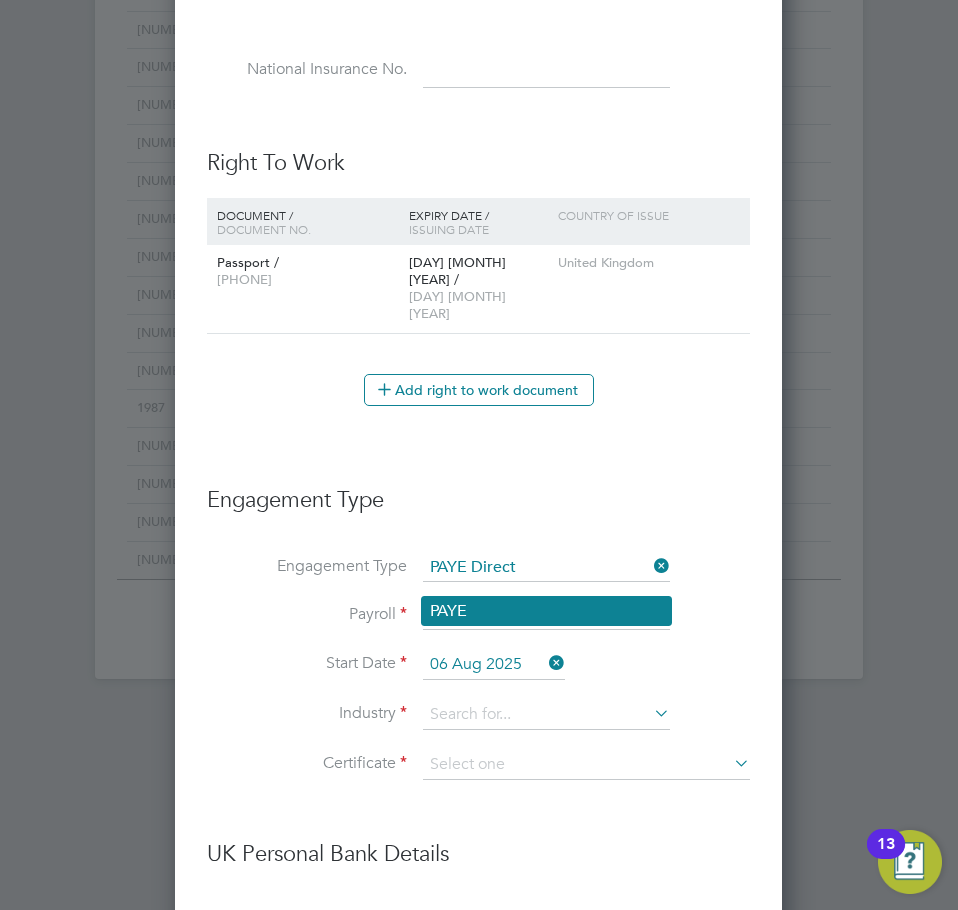click on "PAYE" 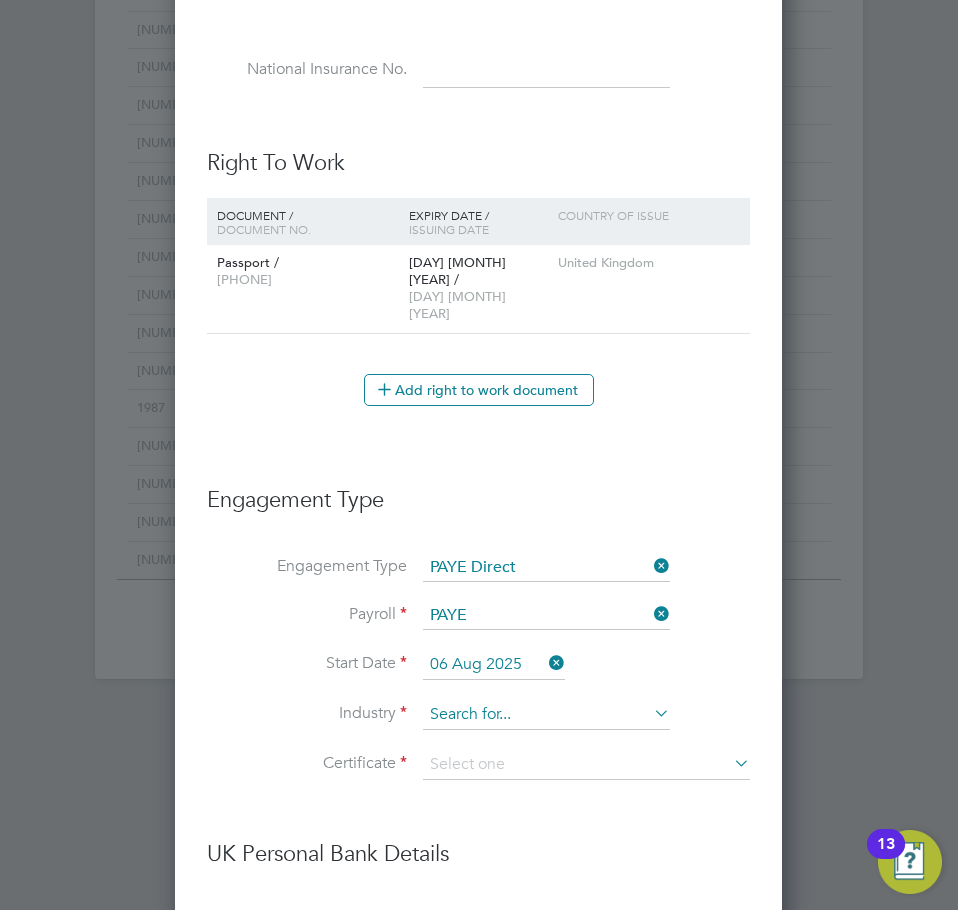 click at bounding box center (546, 715) 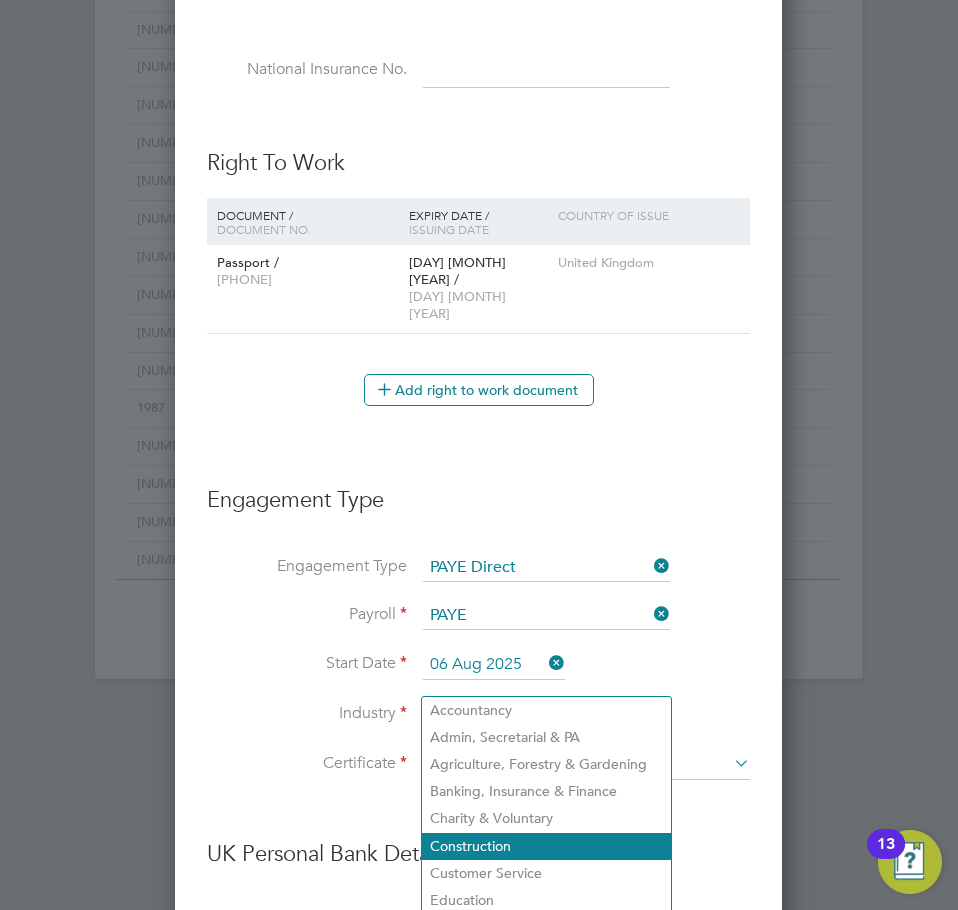 click on "Construction" 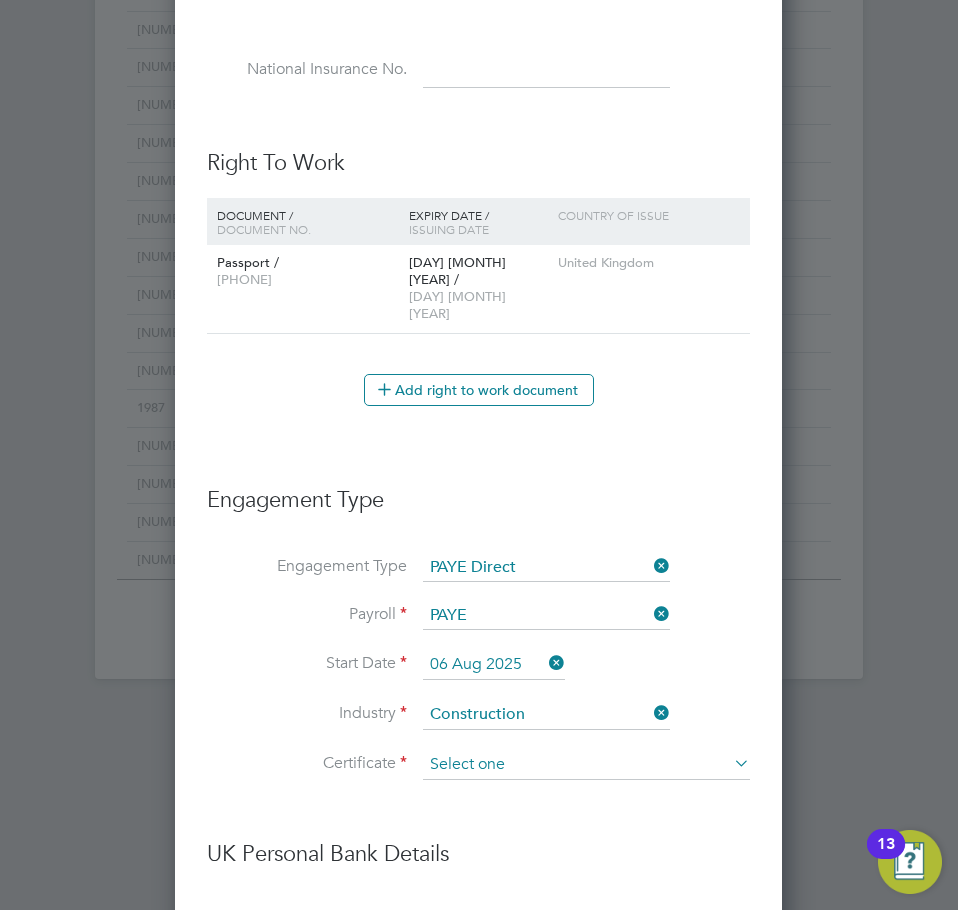 click at bounding box center [586, 765] 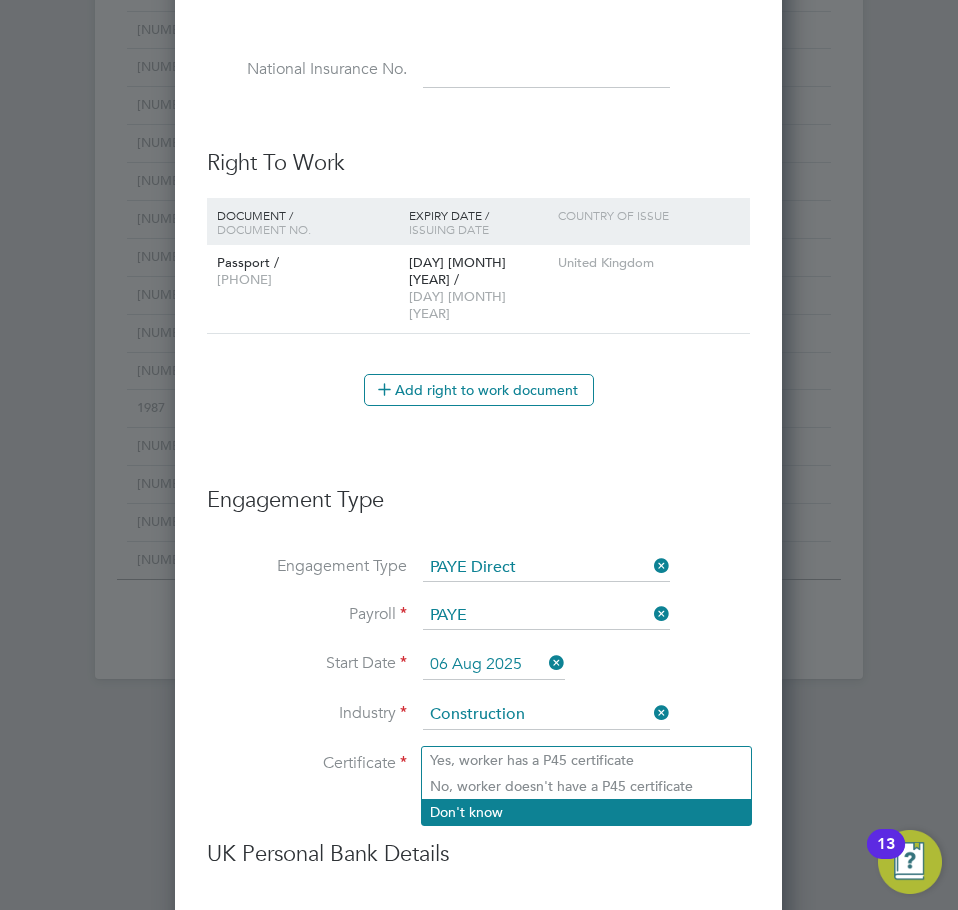 click on "Don't know" 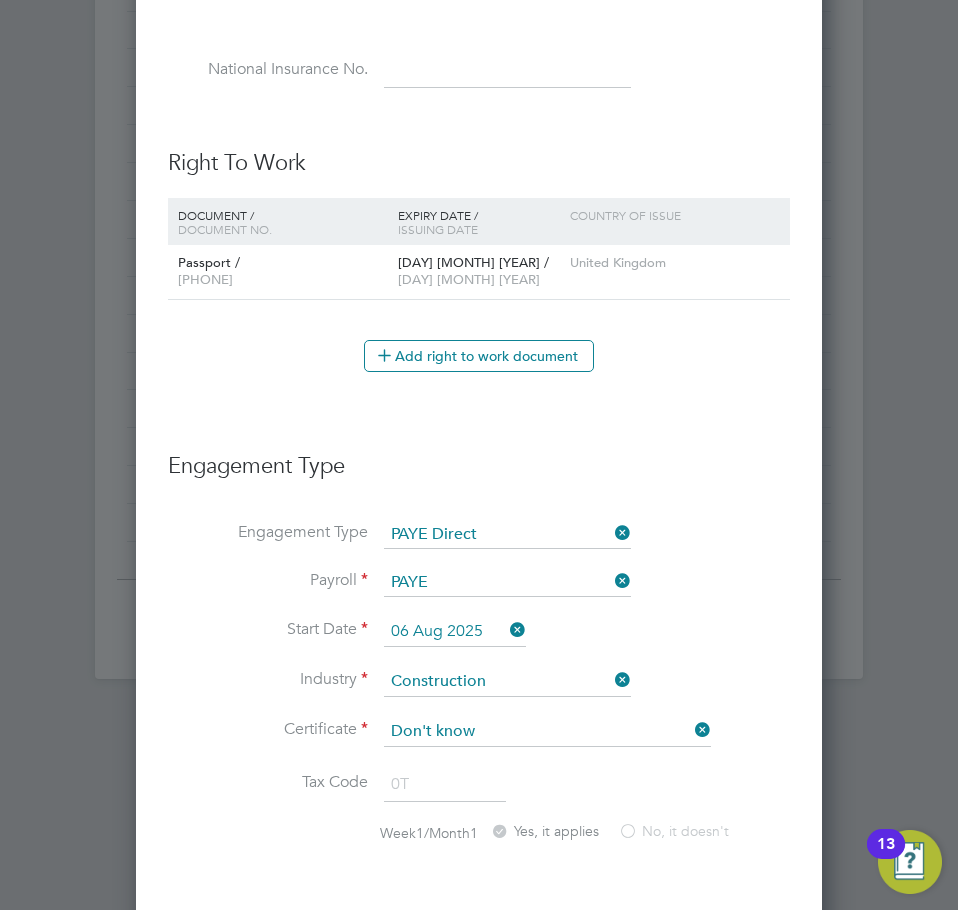 scroll, scrollTop: 10, scrollLeft: 10, axis: both 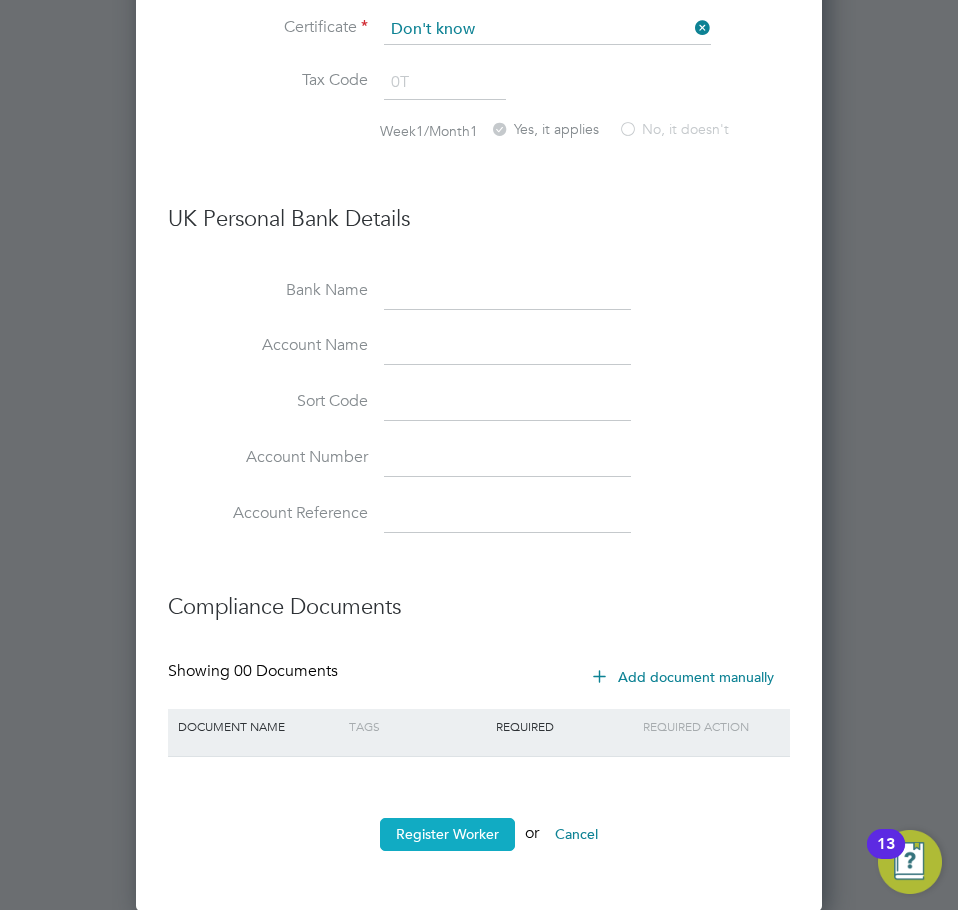 click on "Register Worker" at bounding box center [447, 834] 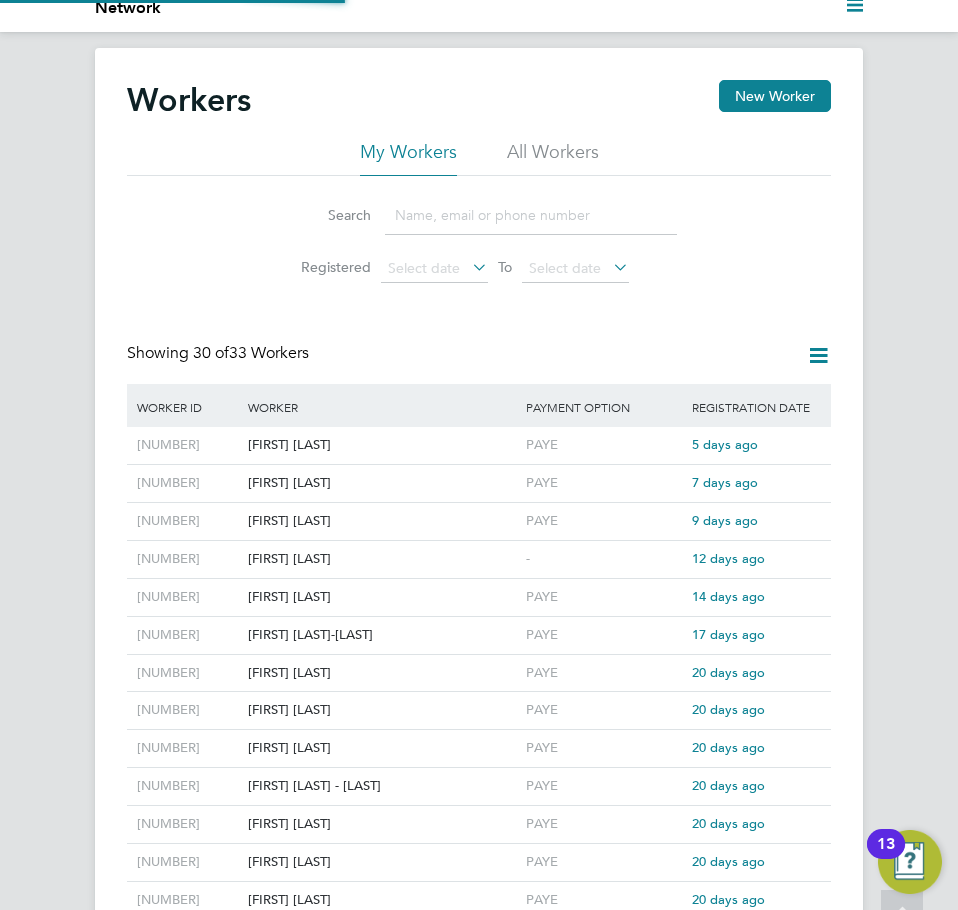 scroll, scrollTop: 0, scrollLeft: 0, axis: both 